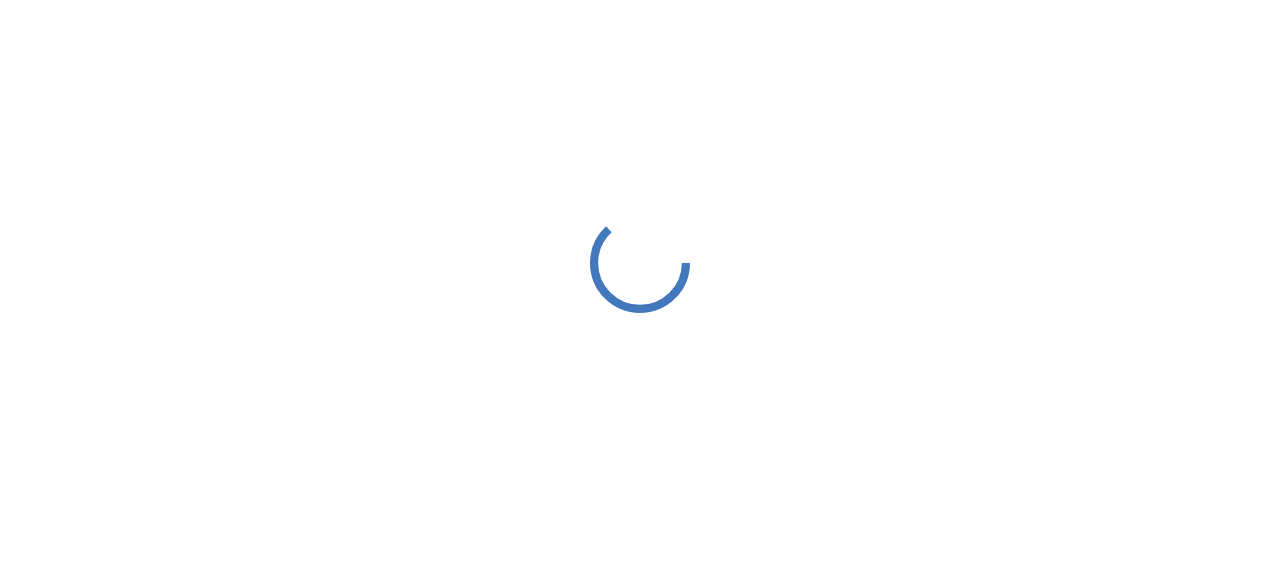 scroll, scrollTop: 0, scrollLeft: 0, axis: both 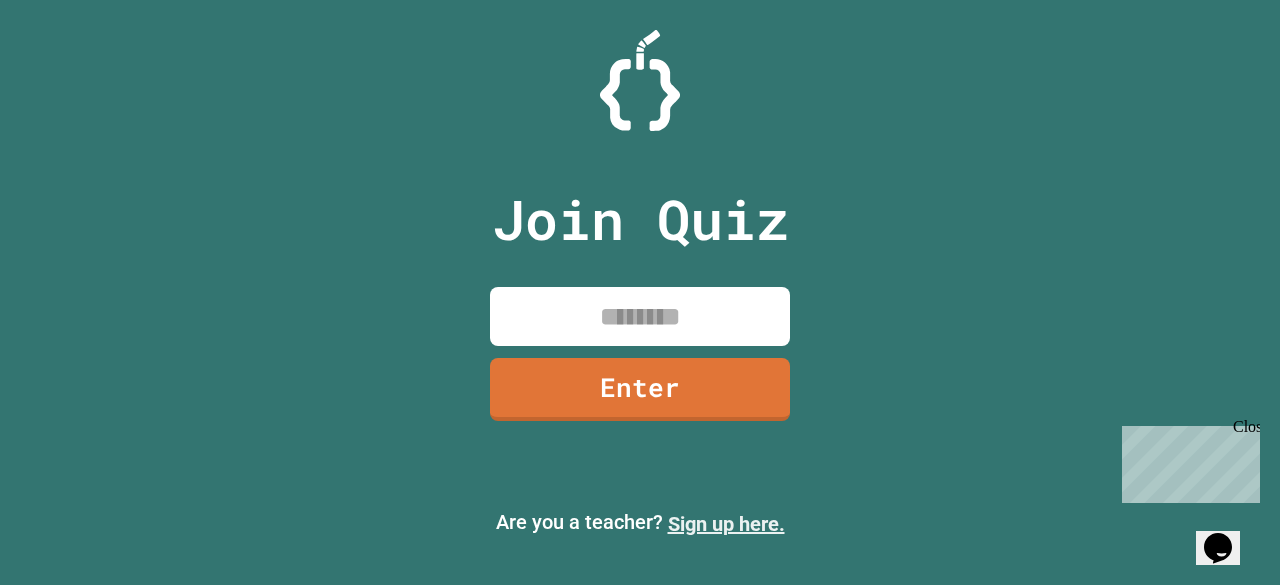 click on "Sign up here." at bounding box center [726, 524] 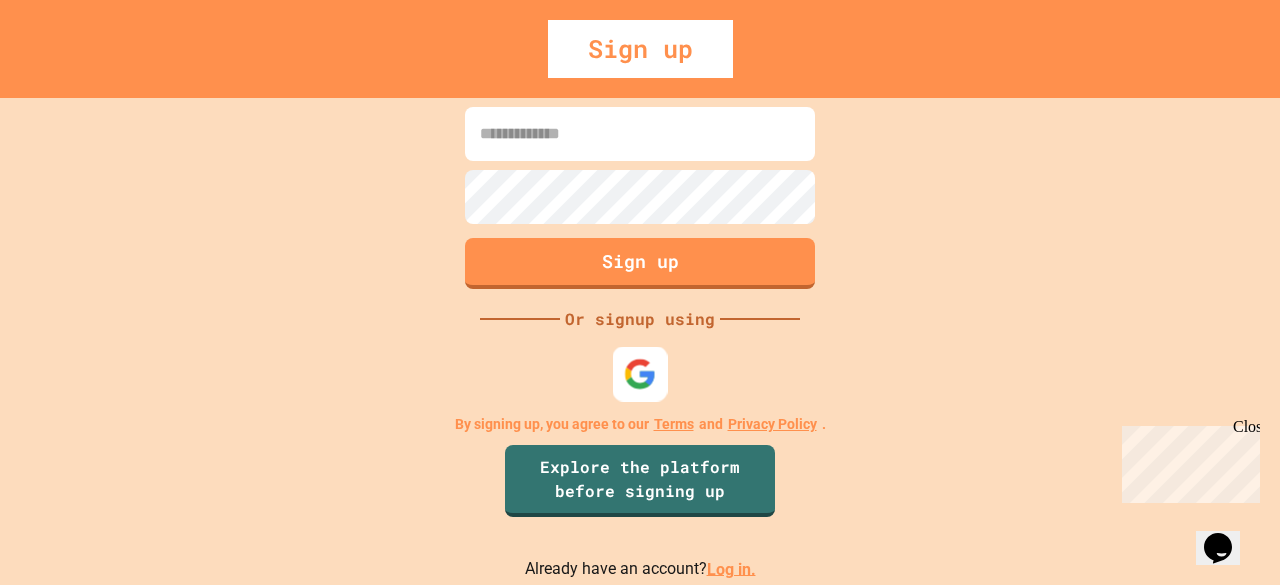 click at bounding box center [640, 373] 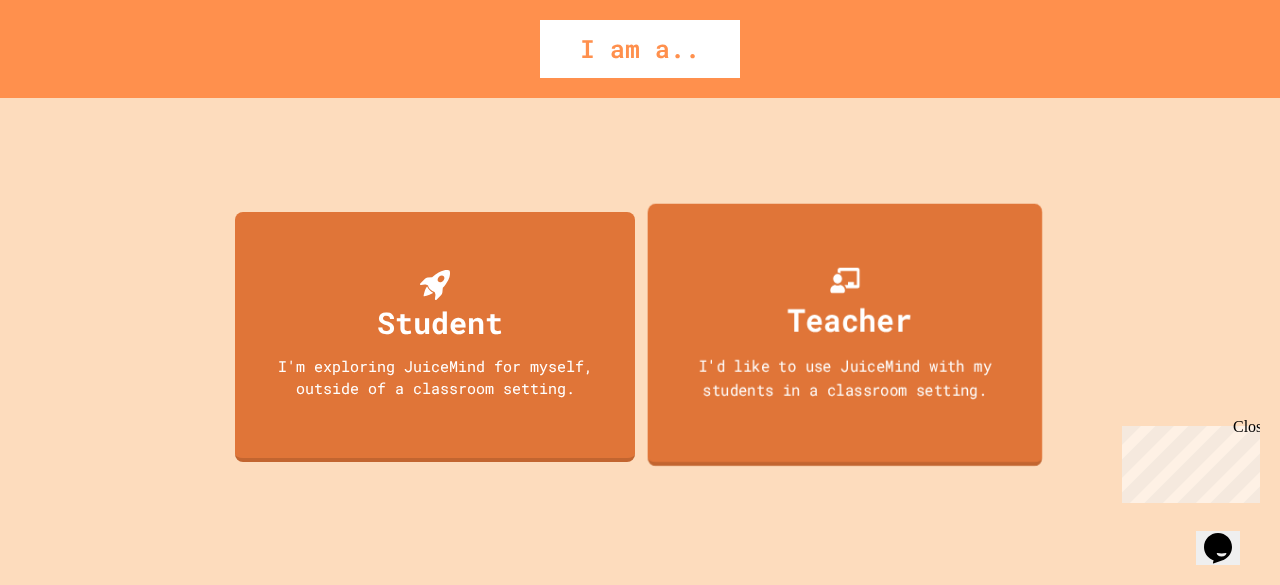 click on "Teacher" at bounding box center [850, 319] 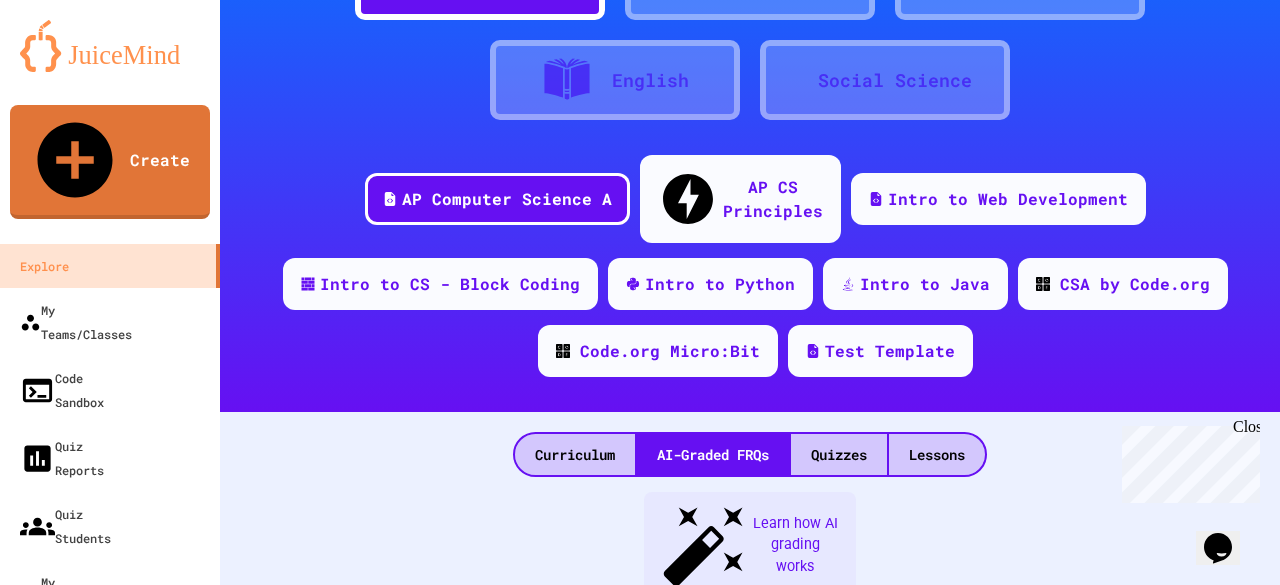 scroll, scrollTop: 146, scrollLeft: 0, axis: vertical 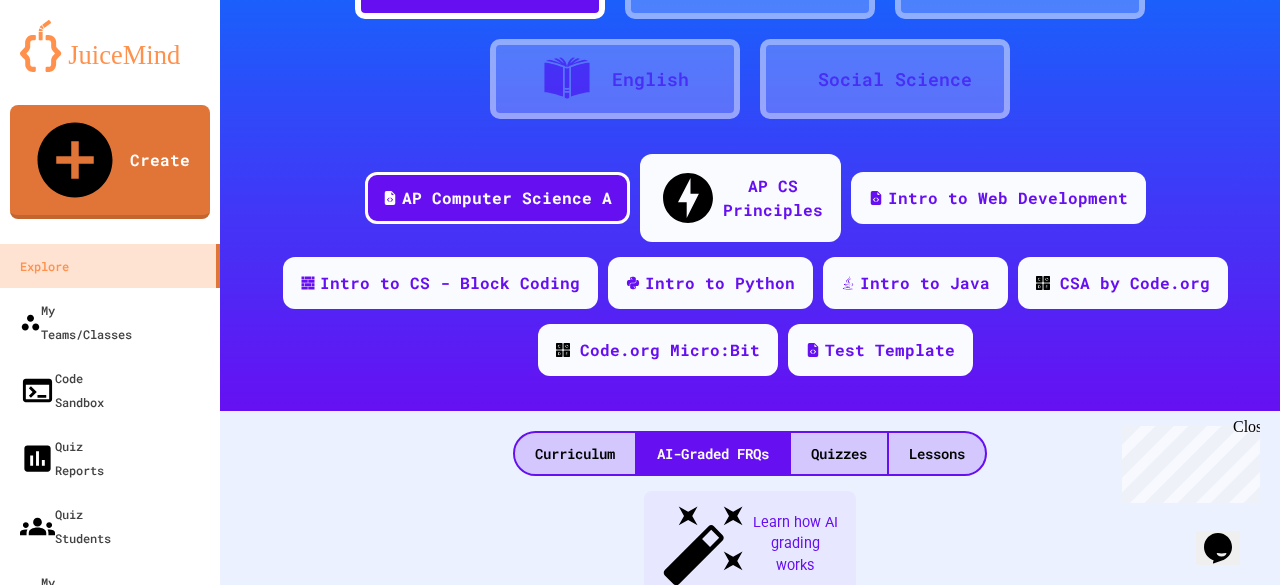 click on "Computer Science Math History English Social Science" at bounding box center [750, 19] 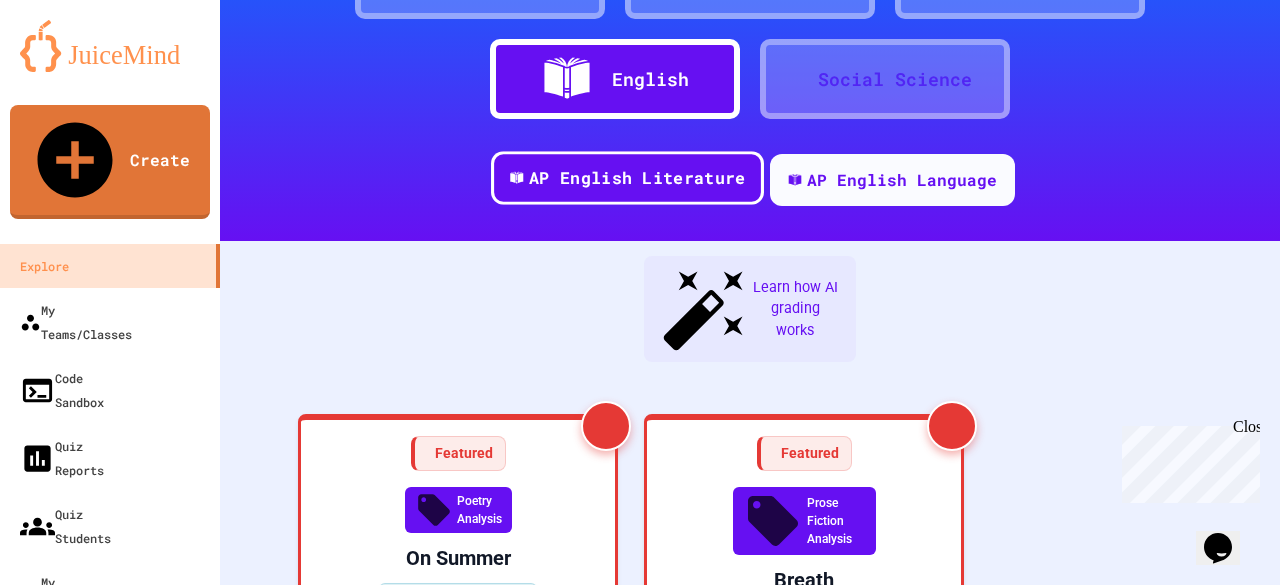 scroll, scrollTop: 0, scrollLeft: 0, axis: both 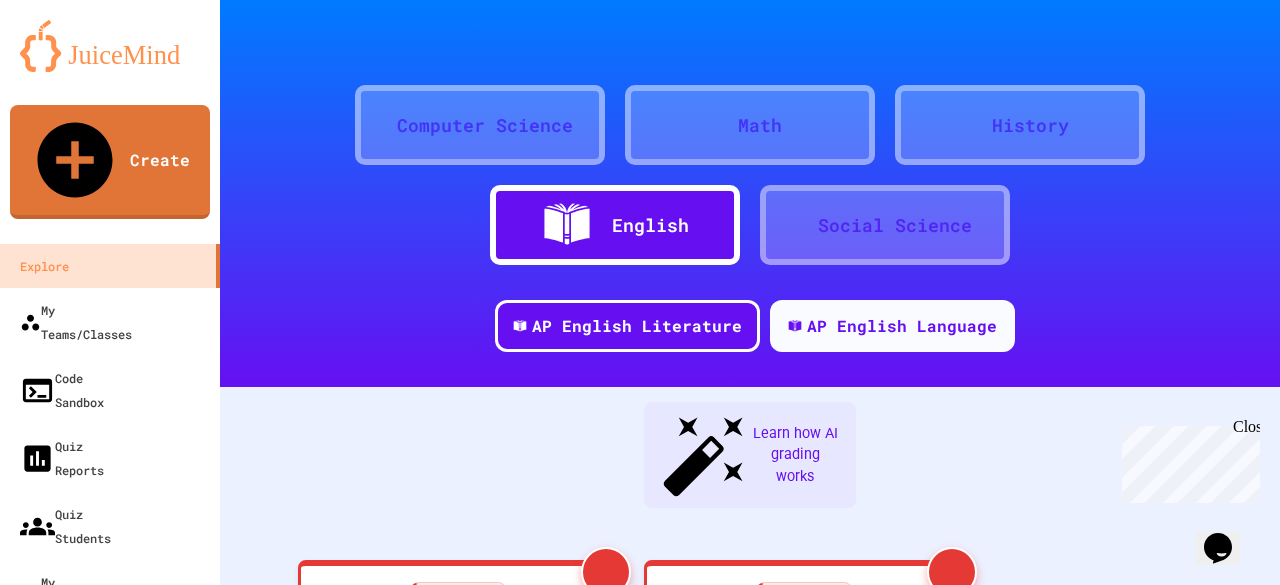 click on "Computer Science" at bounding box center (480, 125) 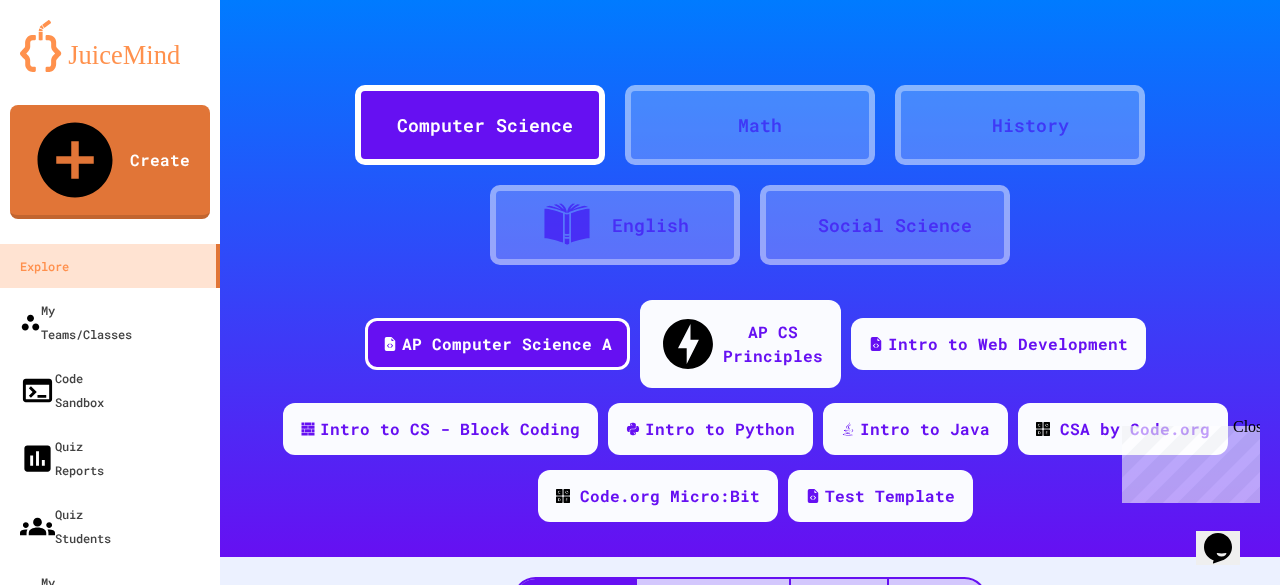 scroll, scrollTop: 259, scrollLeft: 0, axis: vertical 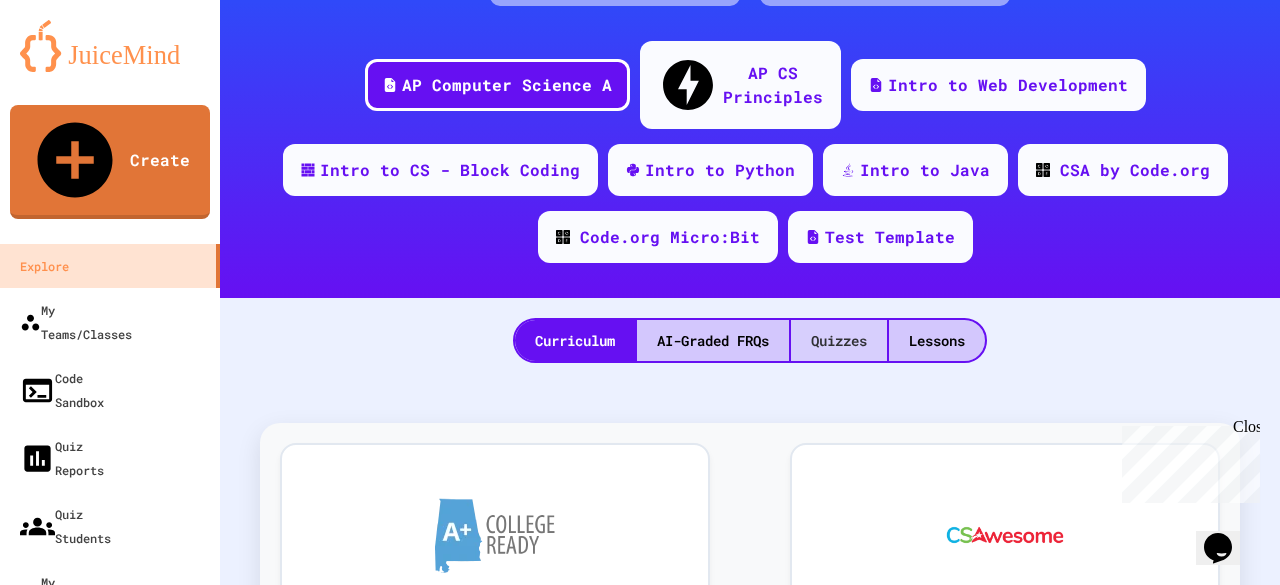 click on "Quizzes" at bounding box center (839, 340) 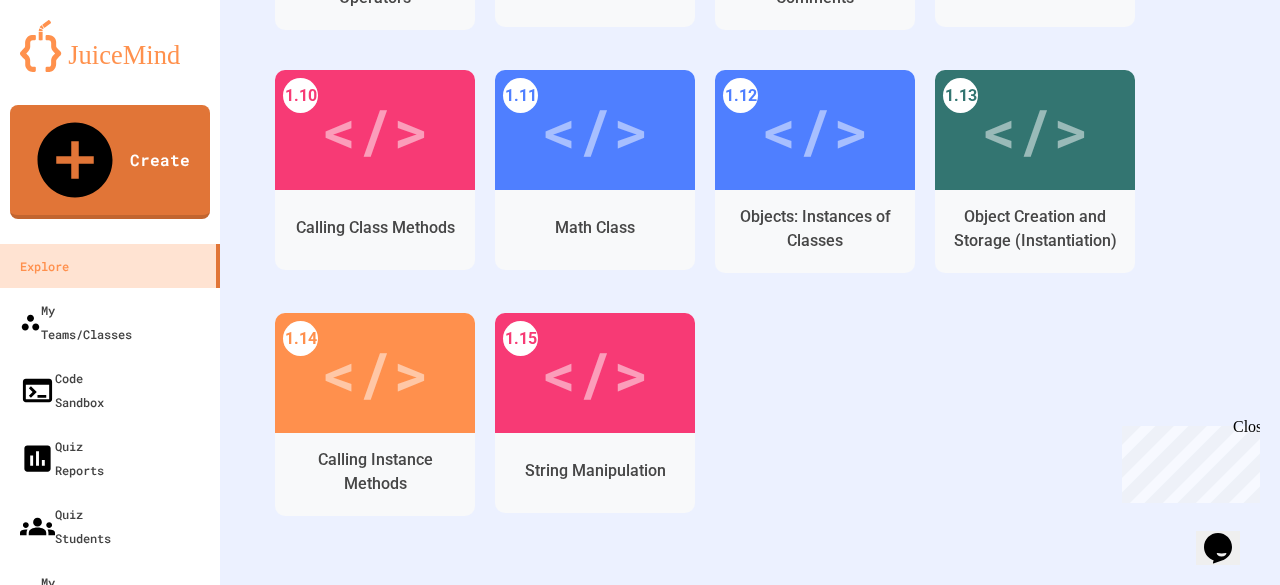 scroll, scrollTop: 683, scrollLeft: 0, axis: vertical 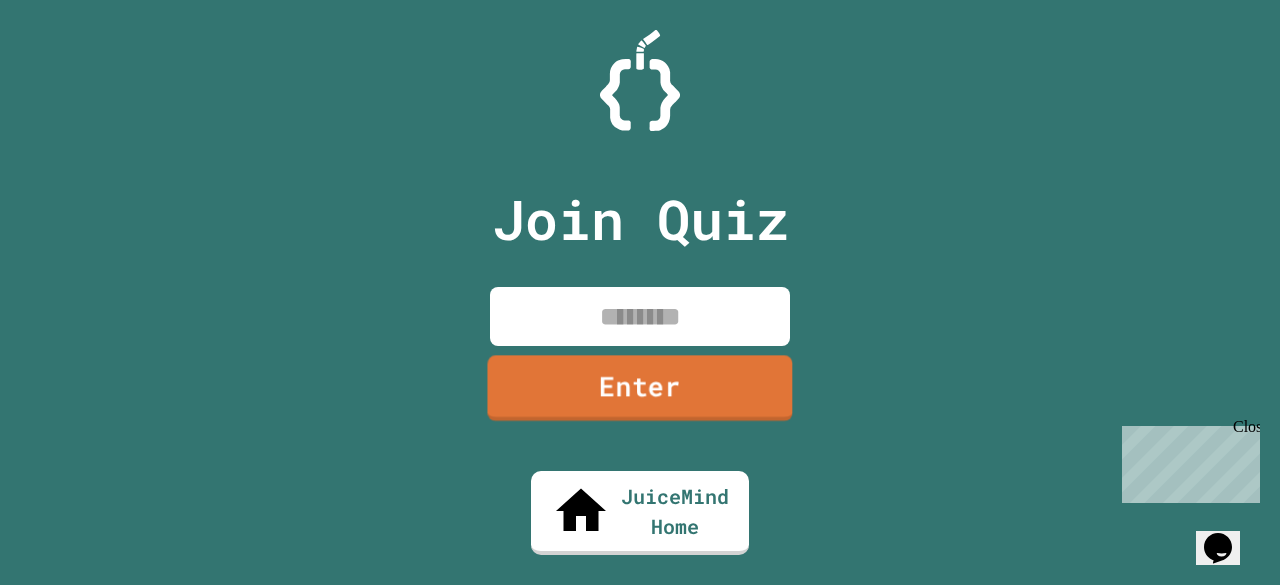 click at bounding box center [640, 316] 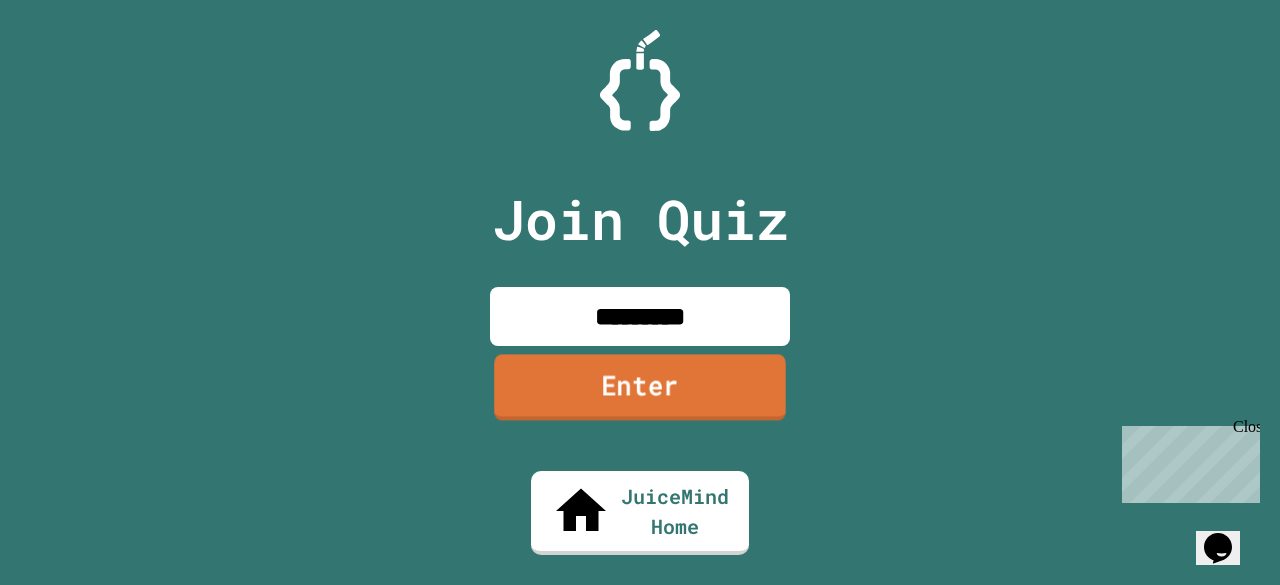 click on "Enter" at bounding box center (640, 387) 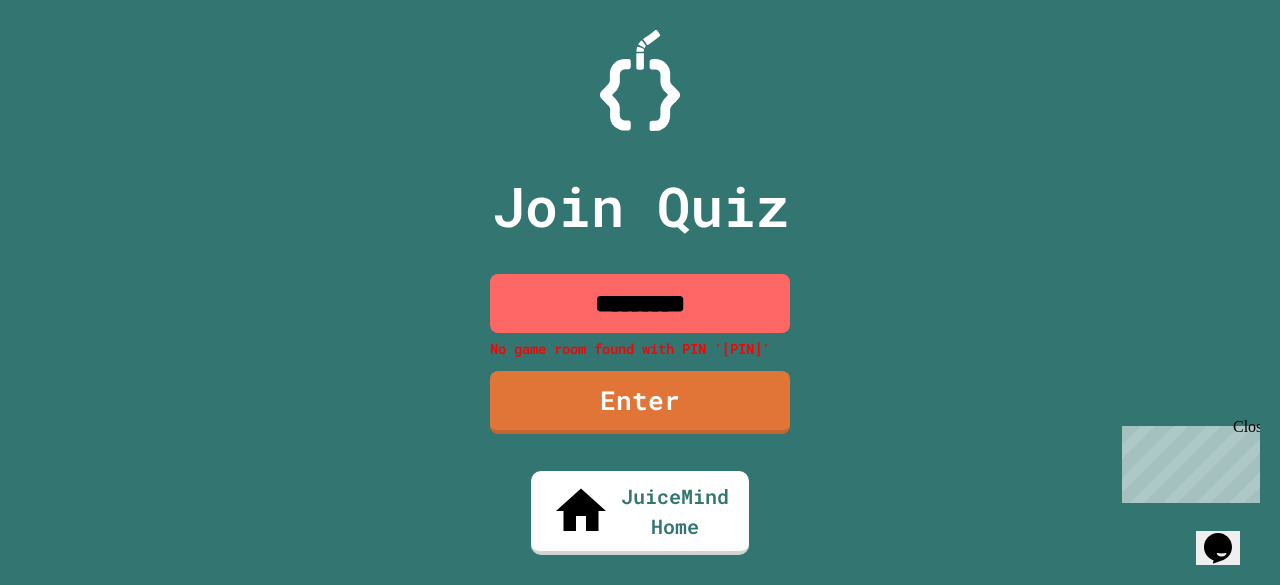 click on "*********" at bounding box center [640, 303] 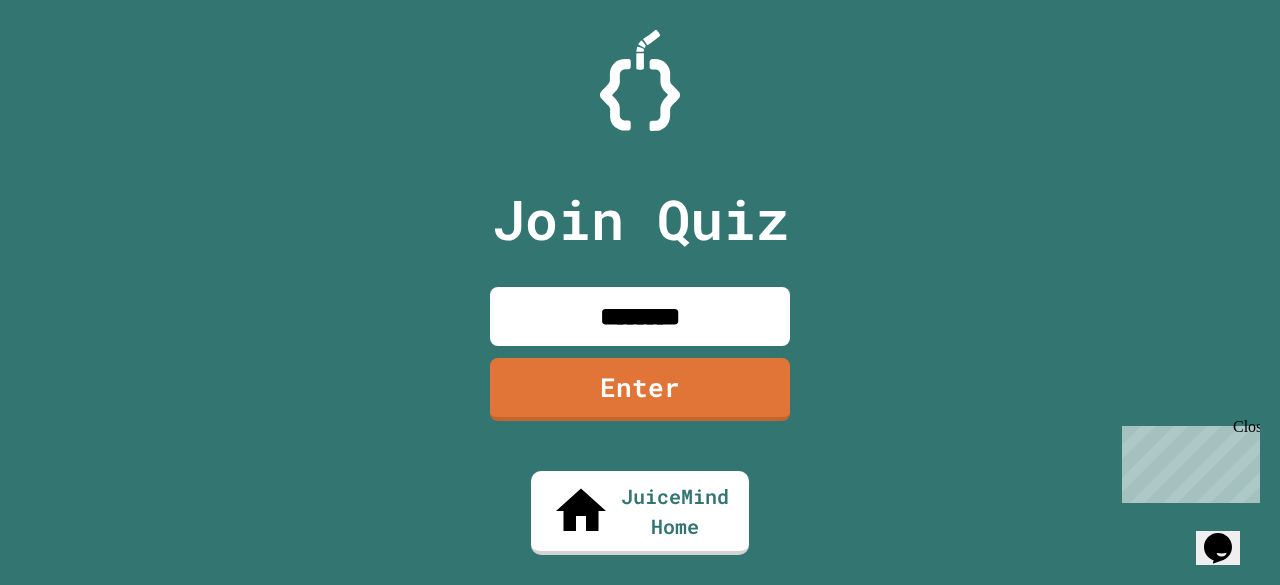 type on "********" 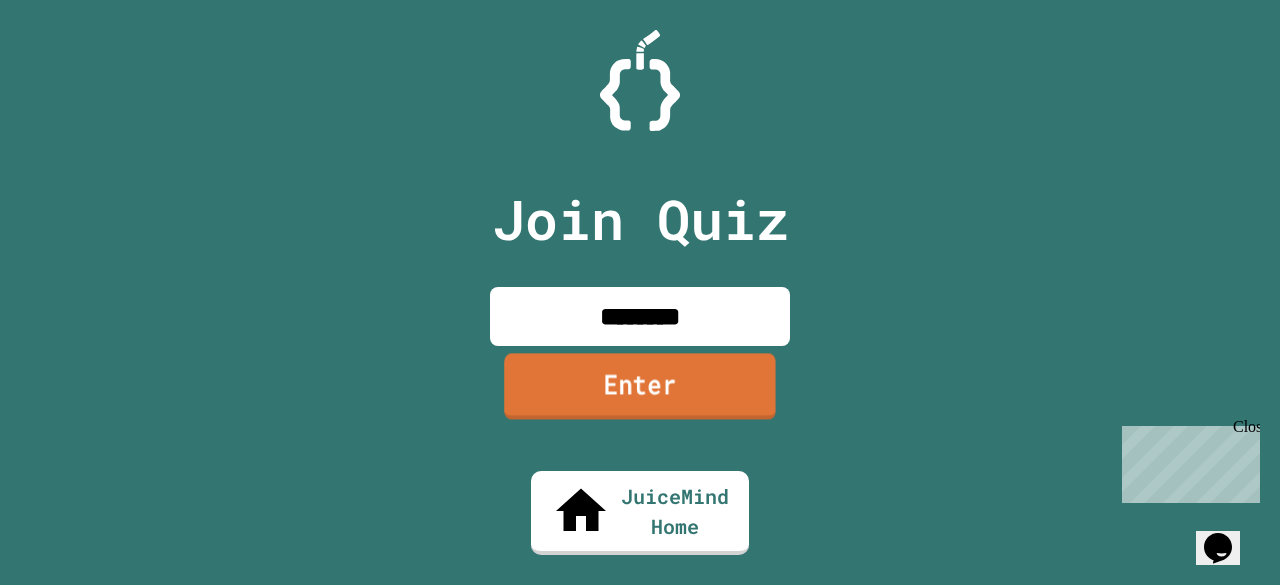 click on "Enter" at bounding box center [640, 386] 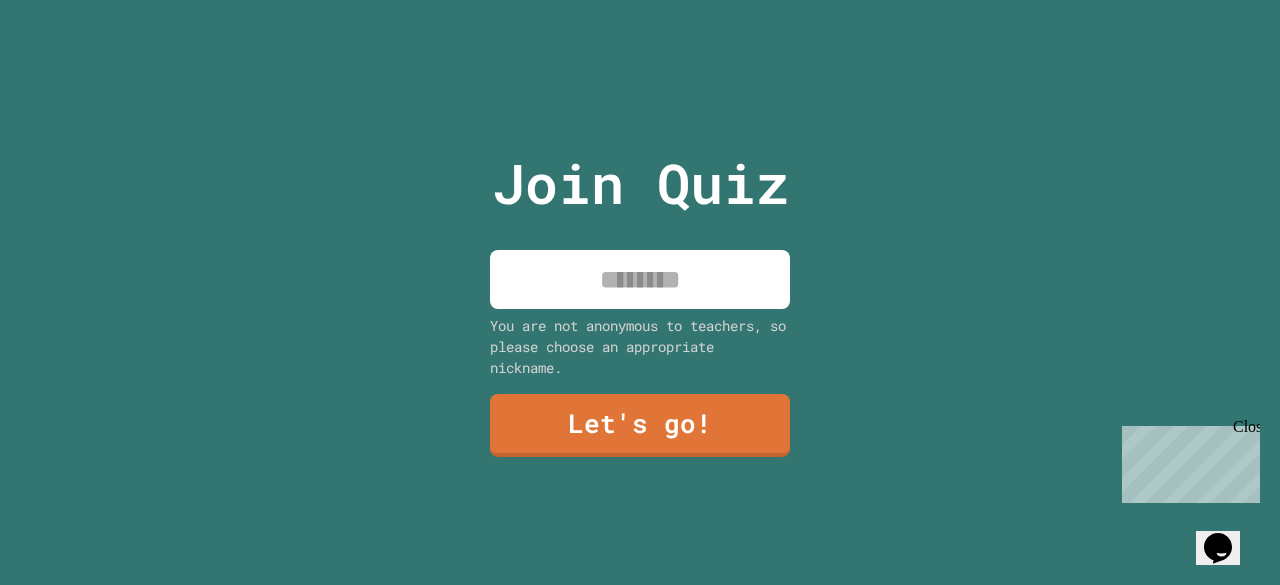 click at bounding box center [640, 279] 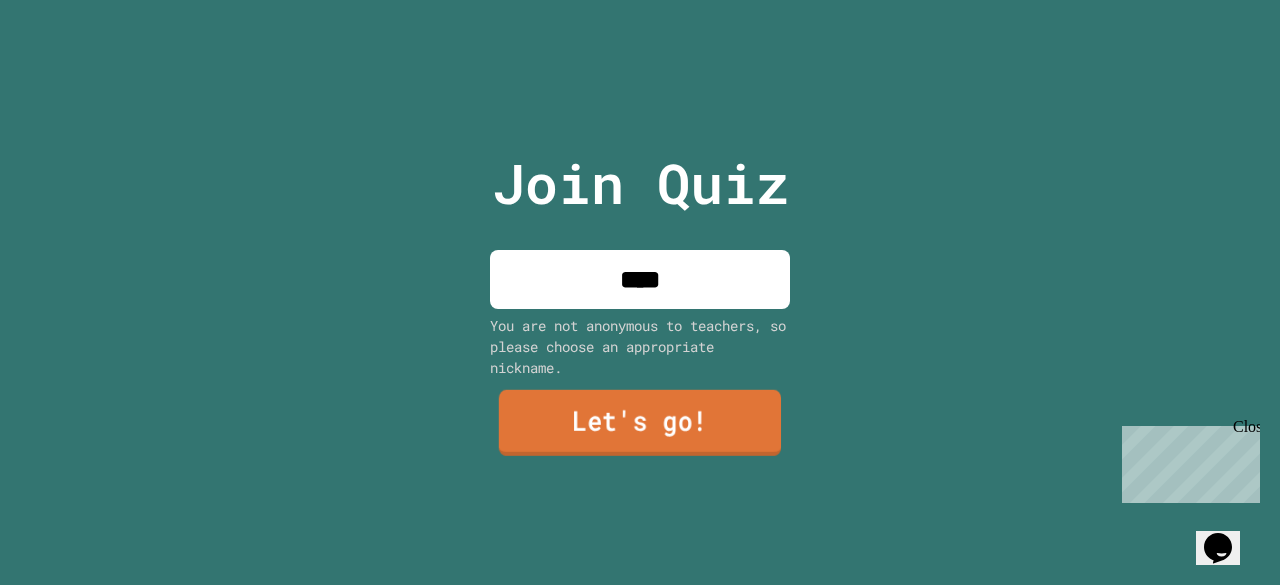 type on "****" 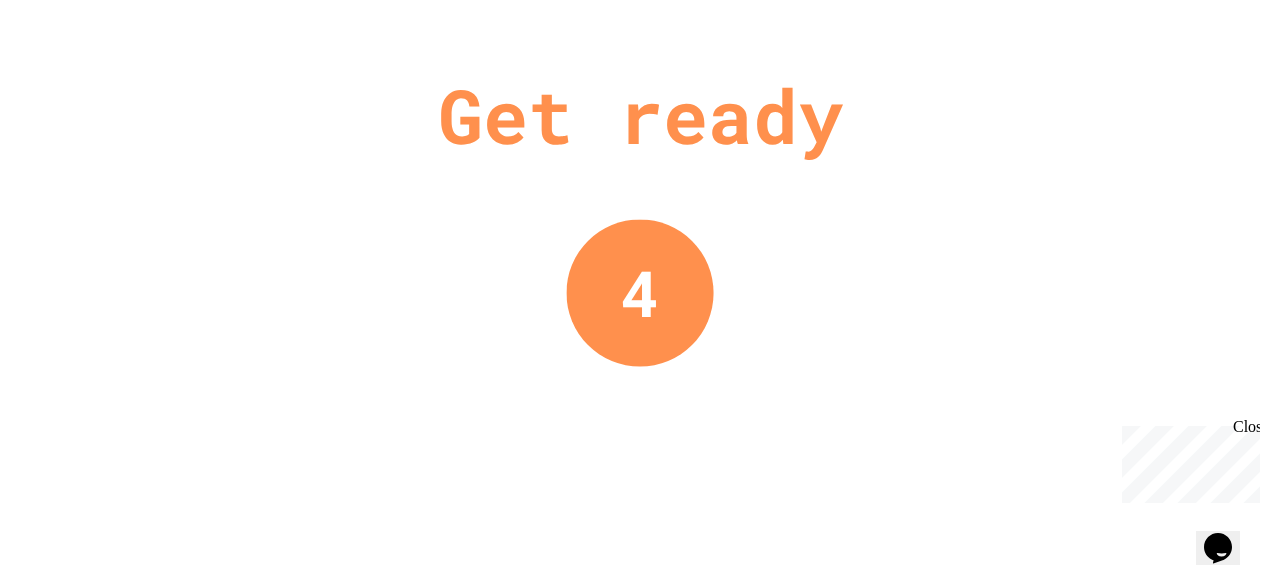 scroll, scrollTop: 0, scrollLeft: 0, axis: both 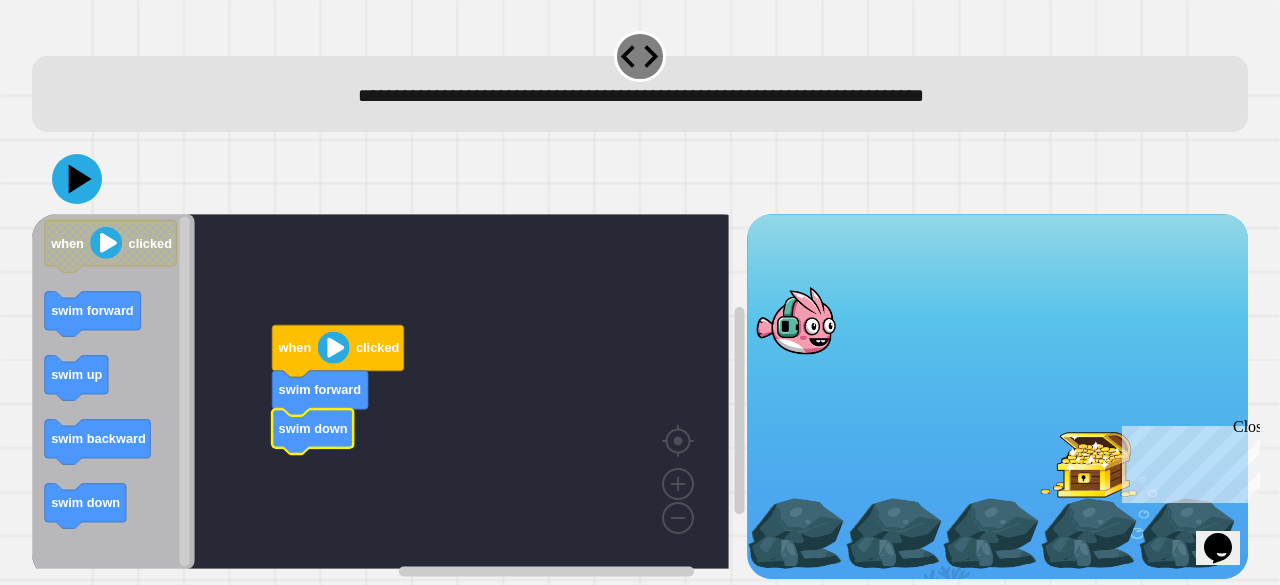 click 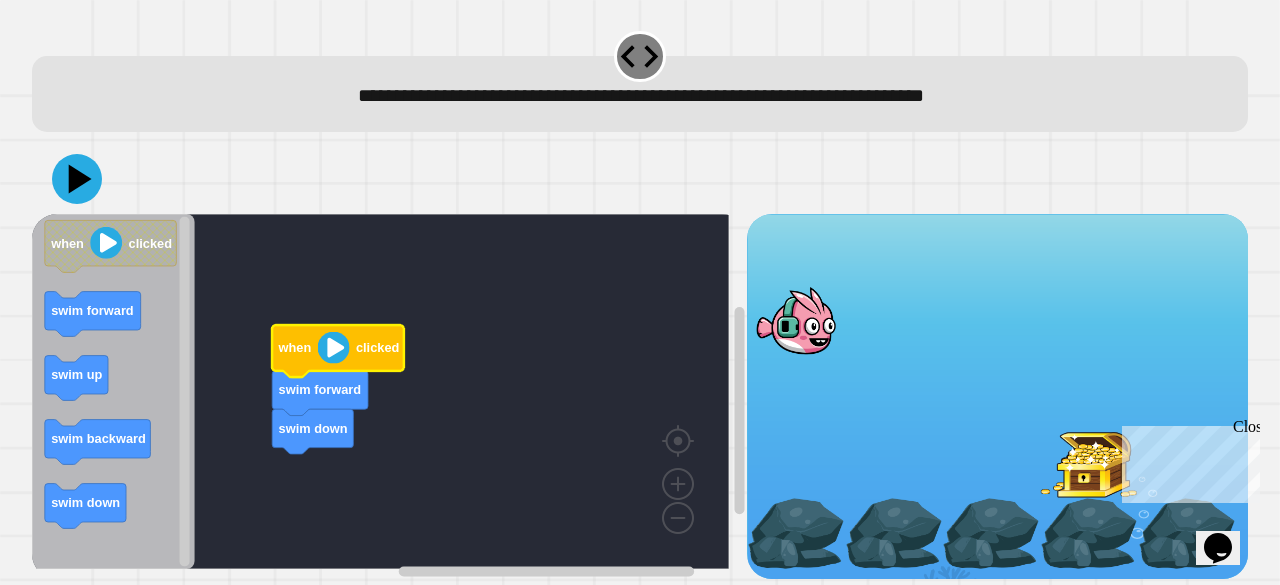click 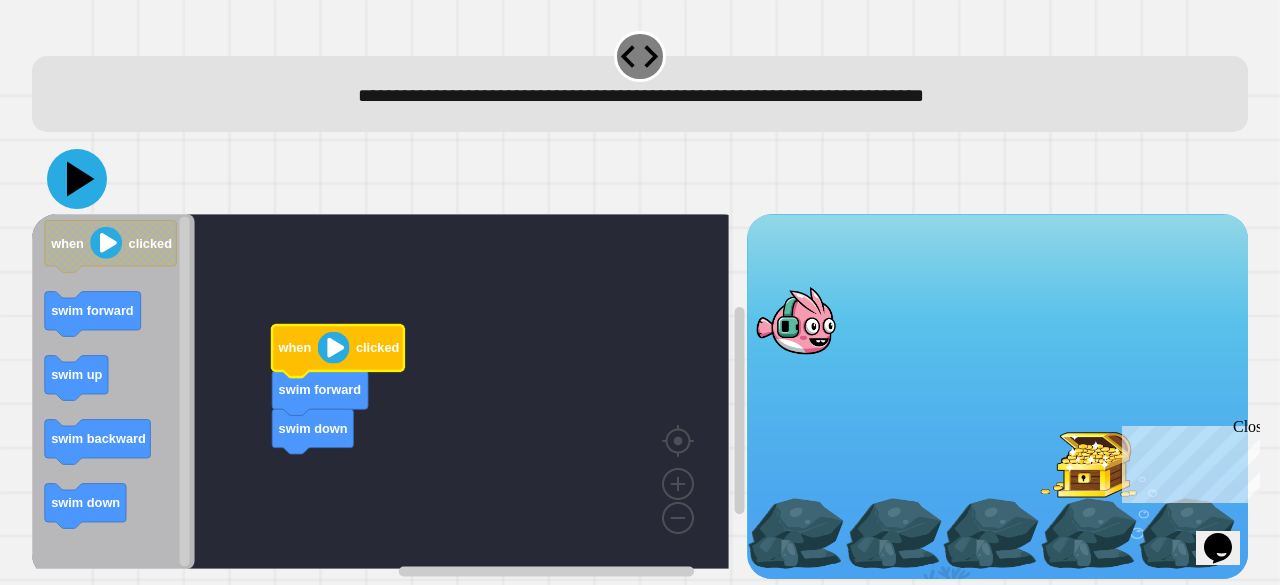 click 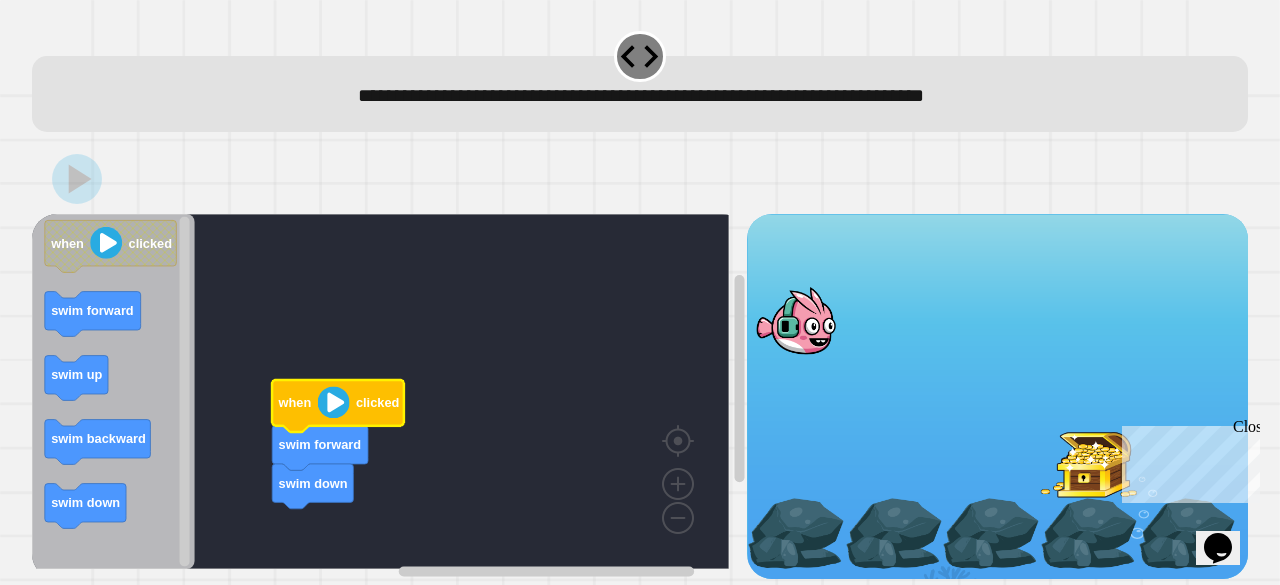 click at bounding box center [796, 320] 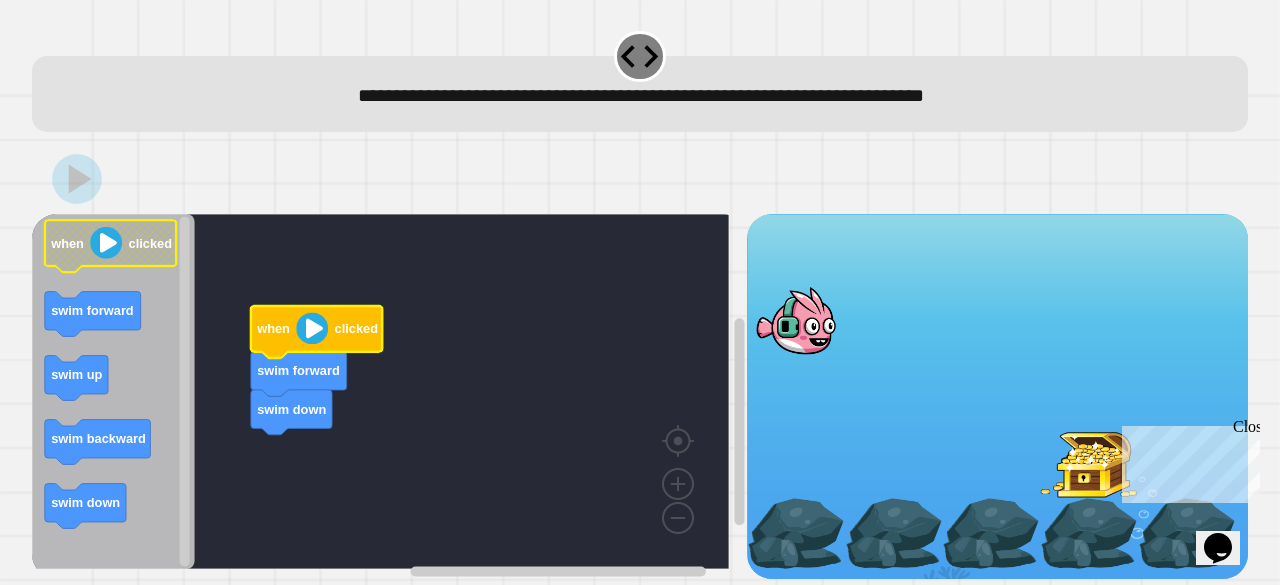 click 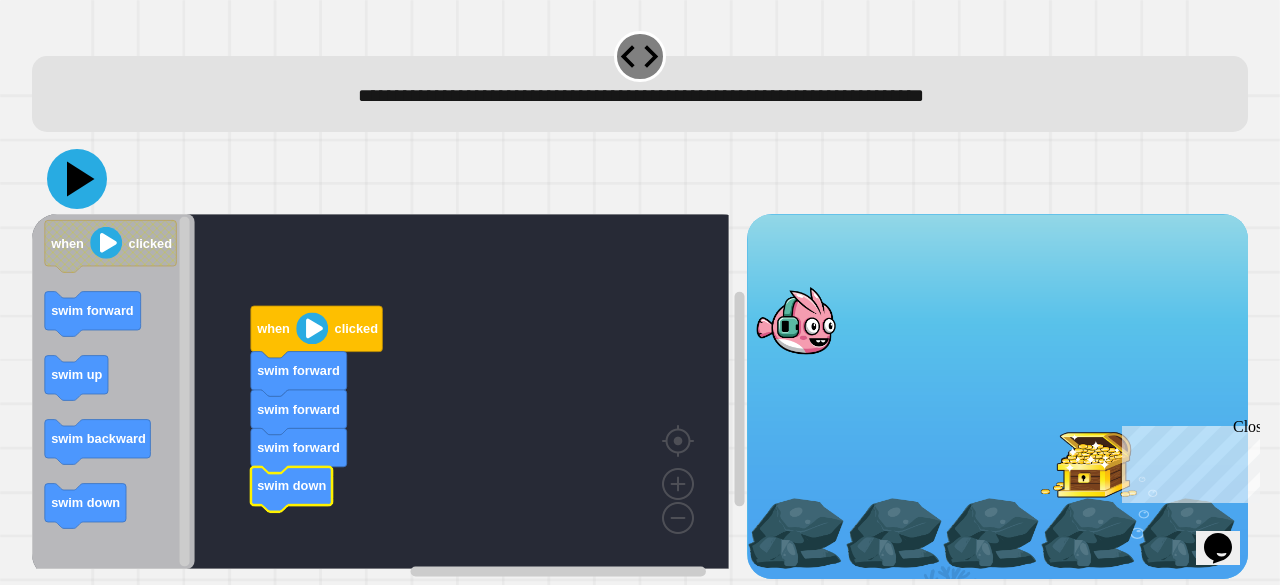 click 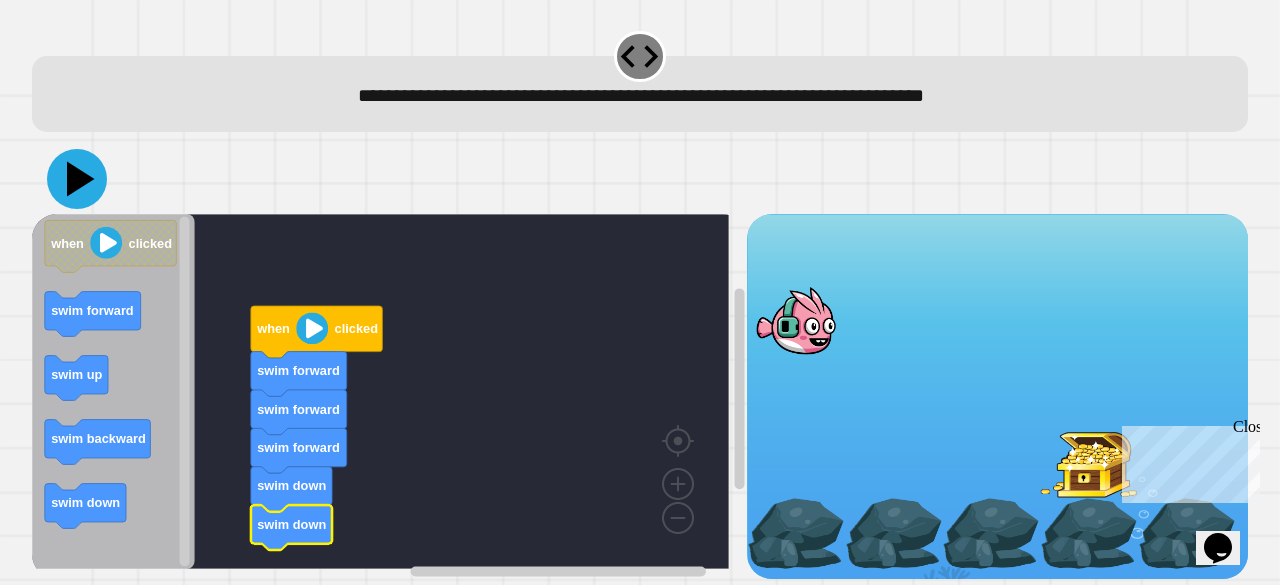 click 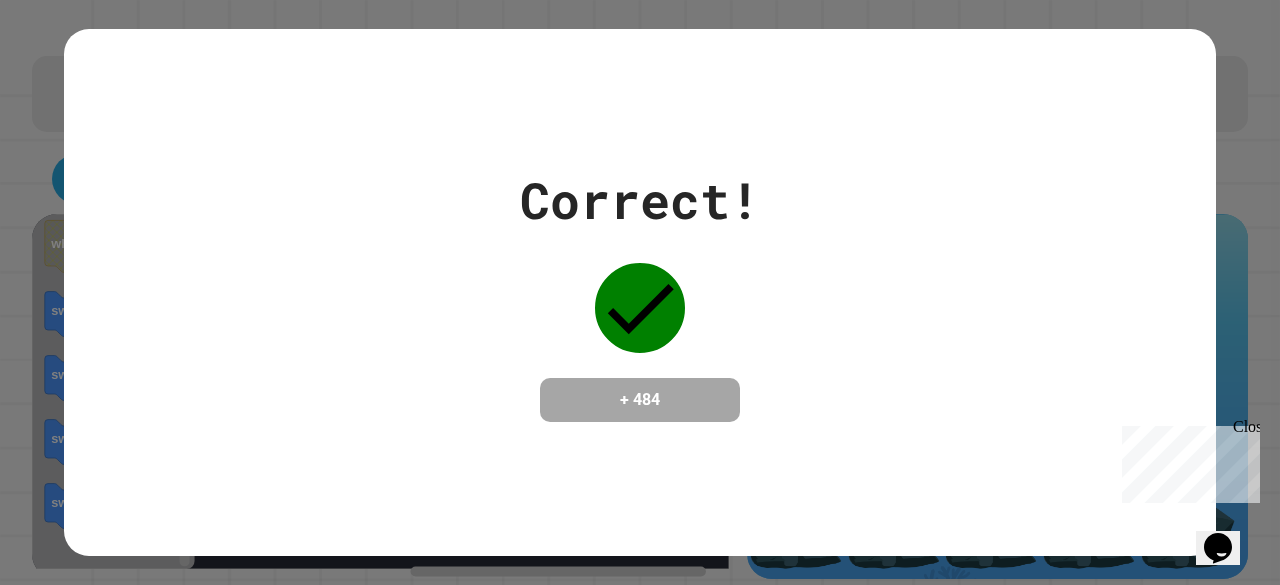 click 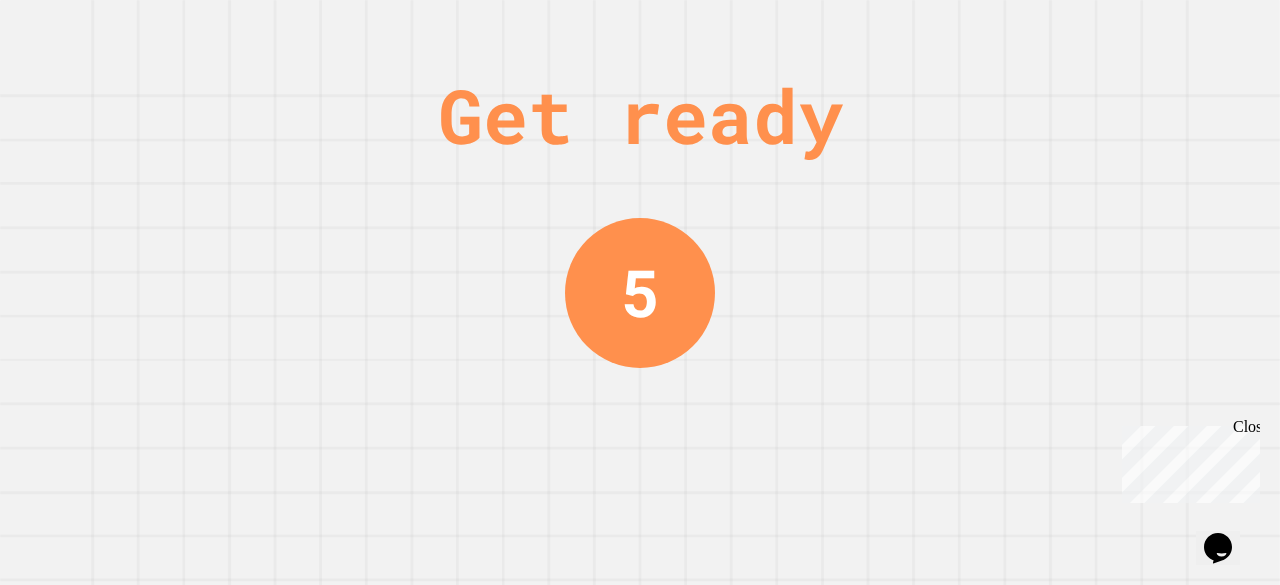 scroll, scrollTop: 0, scrollLeft: 0, axis: both 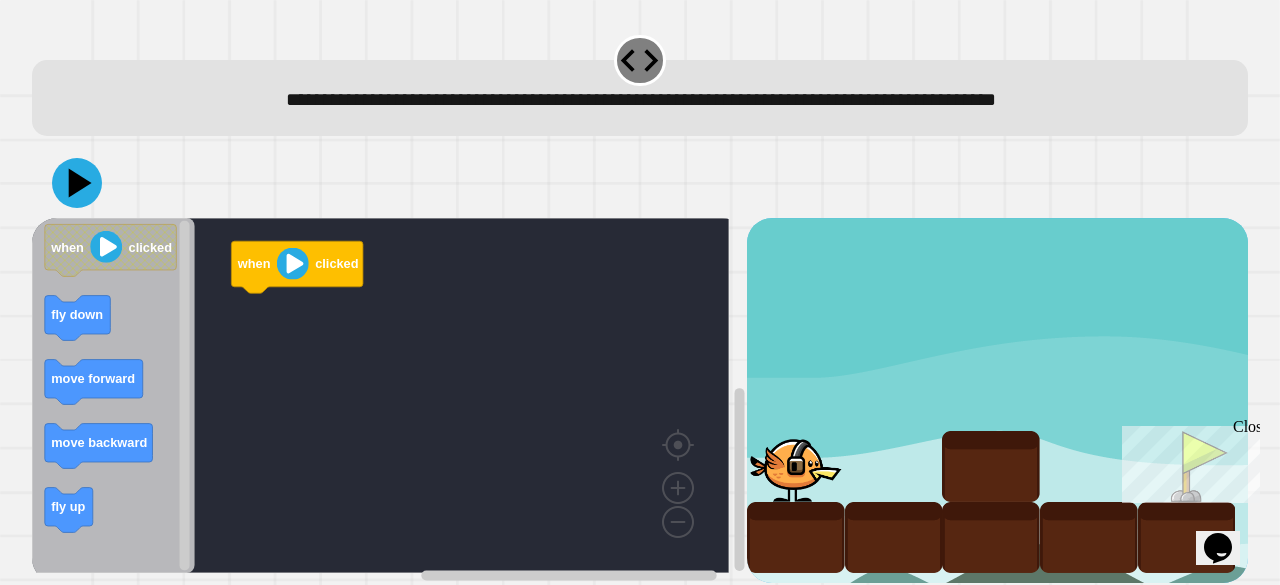 click on "Close" at bounding box center [1245, 430] 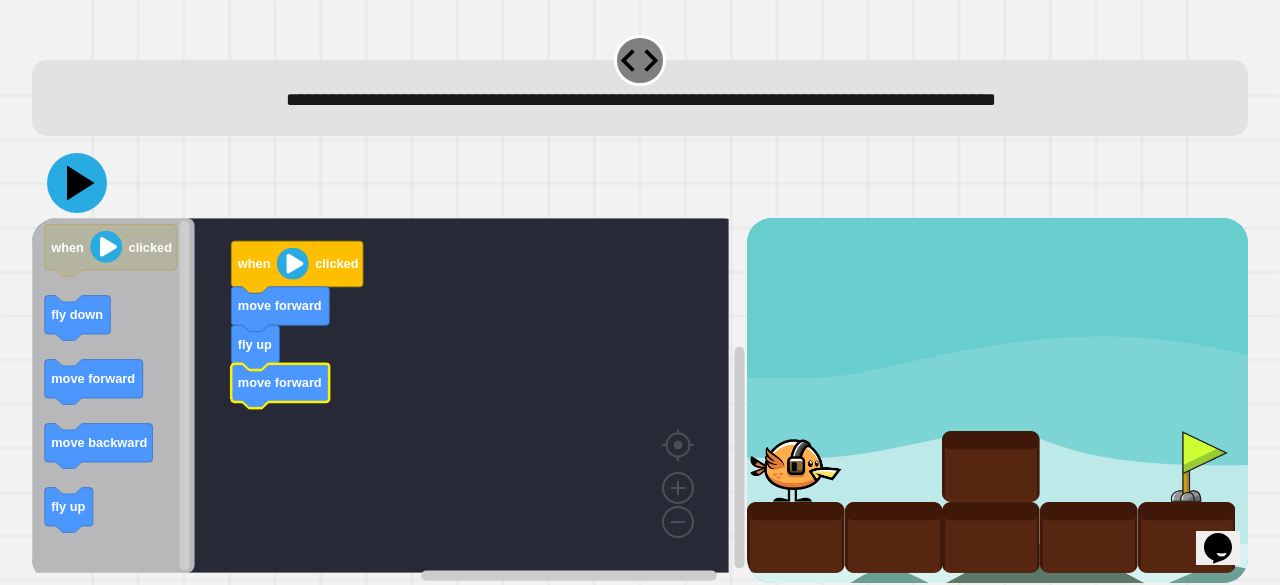 click 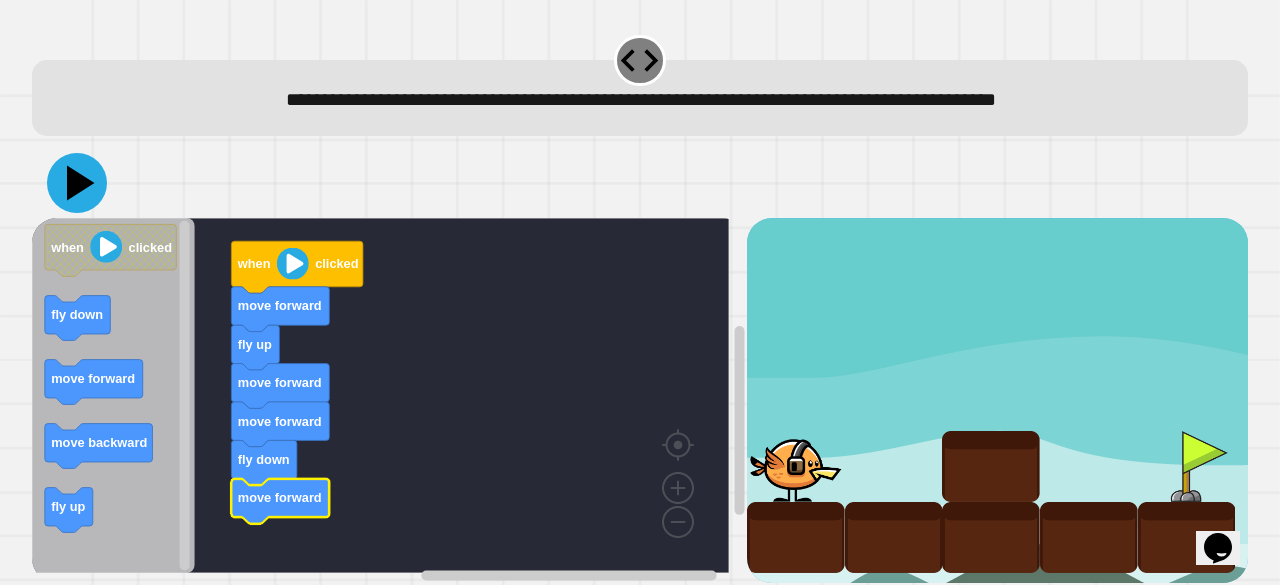 click 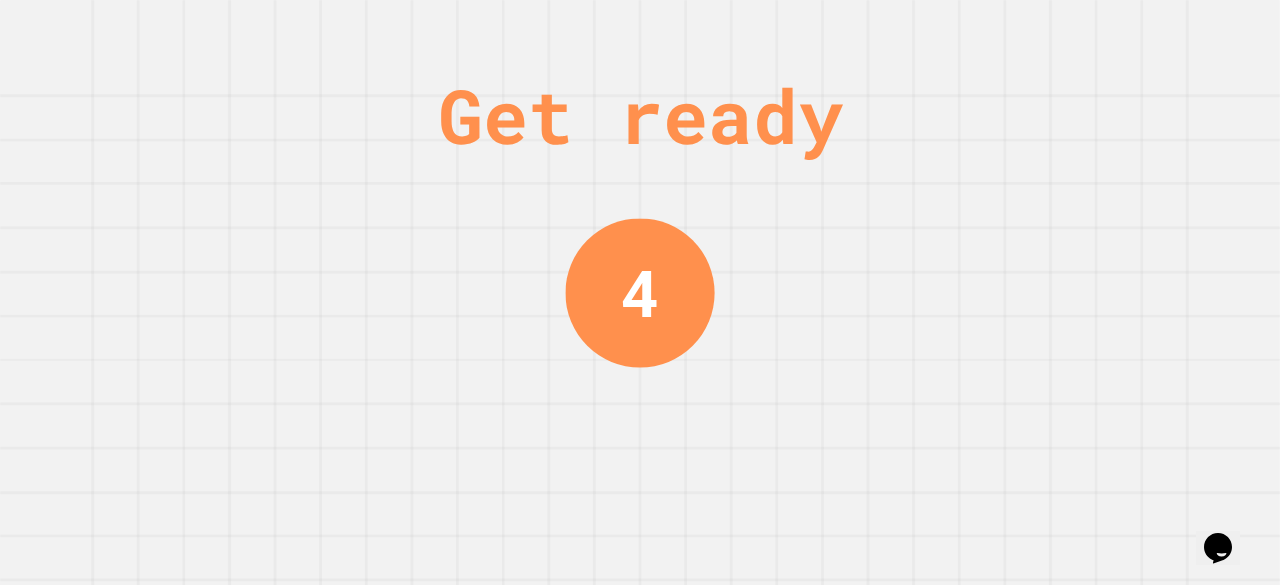 scroll, scrollTop: 0, scrollLeft: 0, axis: both 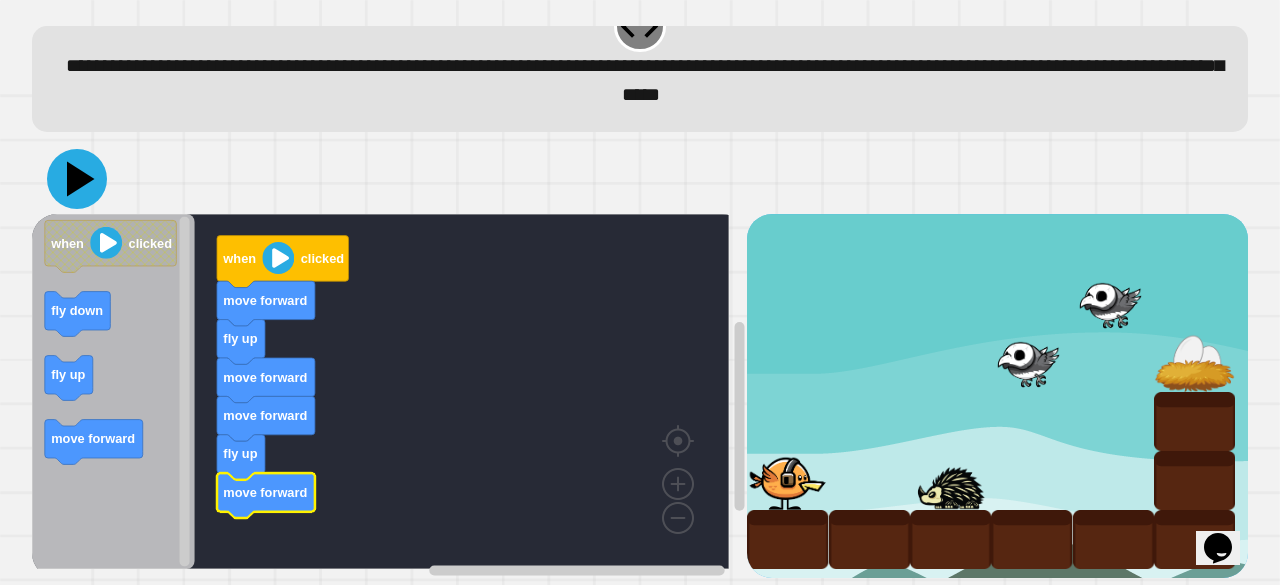 click 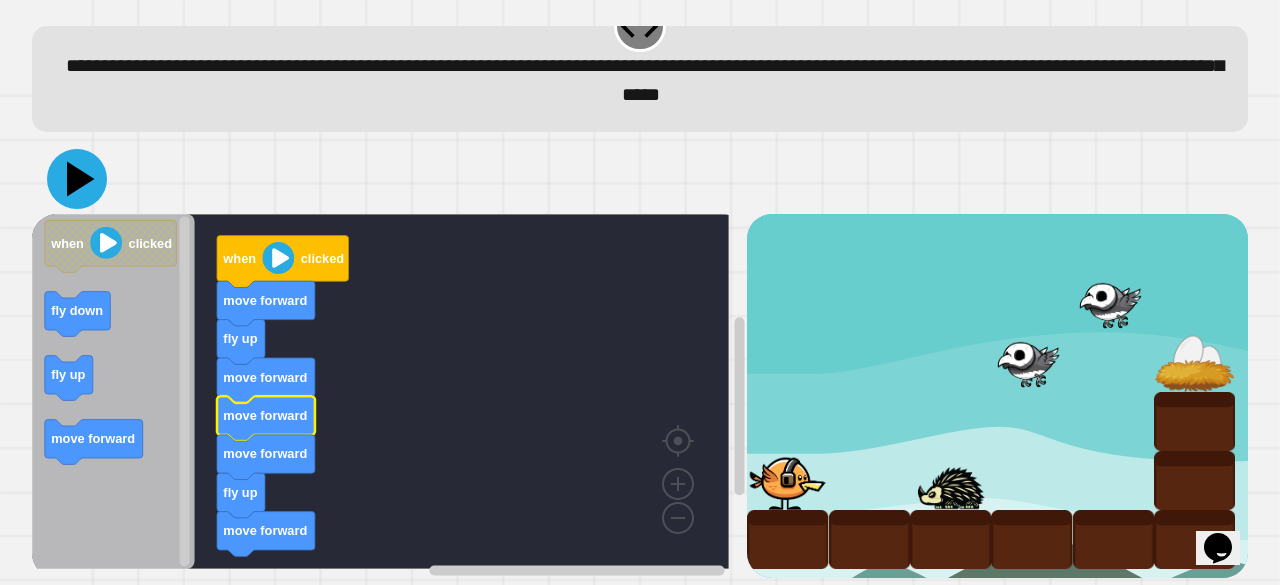 click 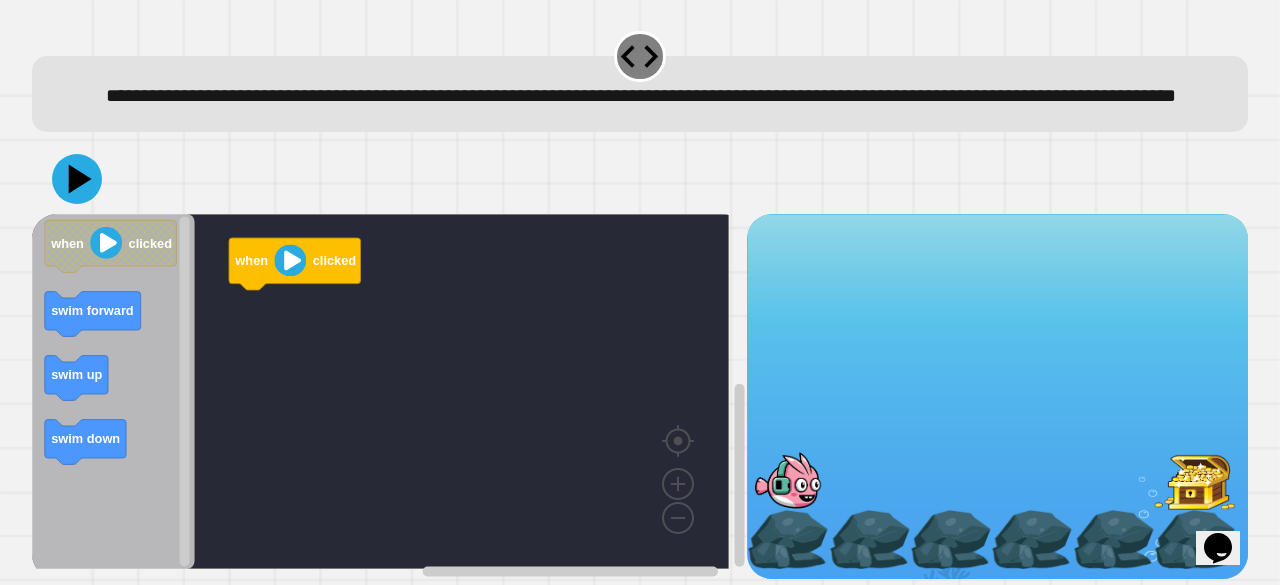 scroll, scrollTop: 55, scrollLeft: 0, axis: vertical 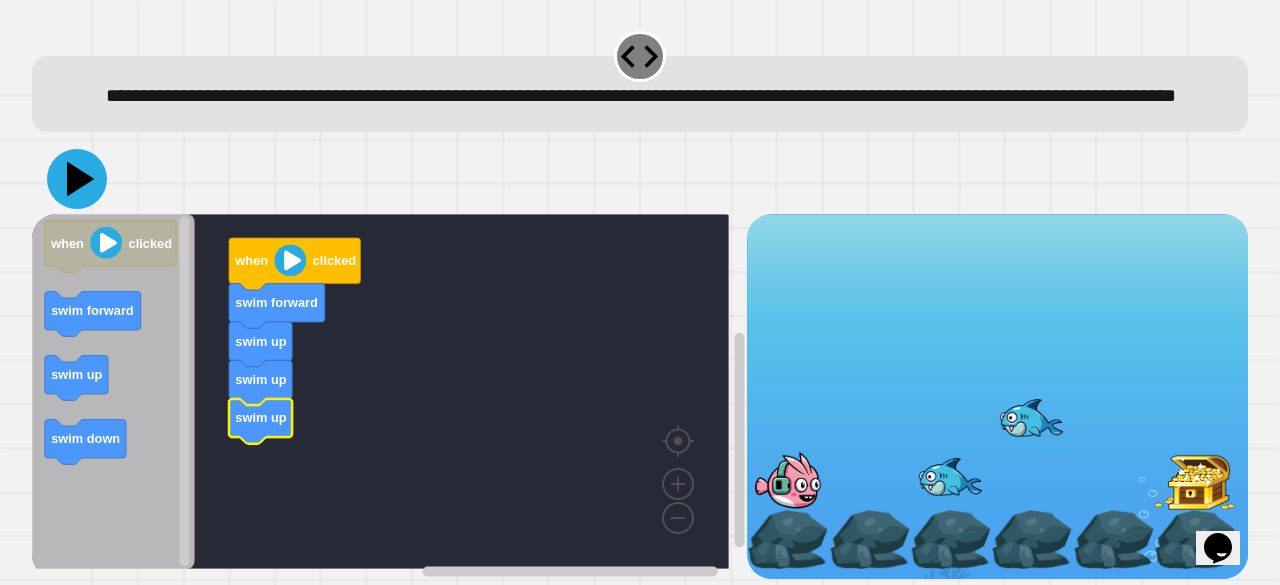 click 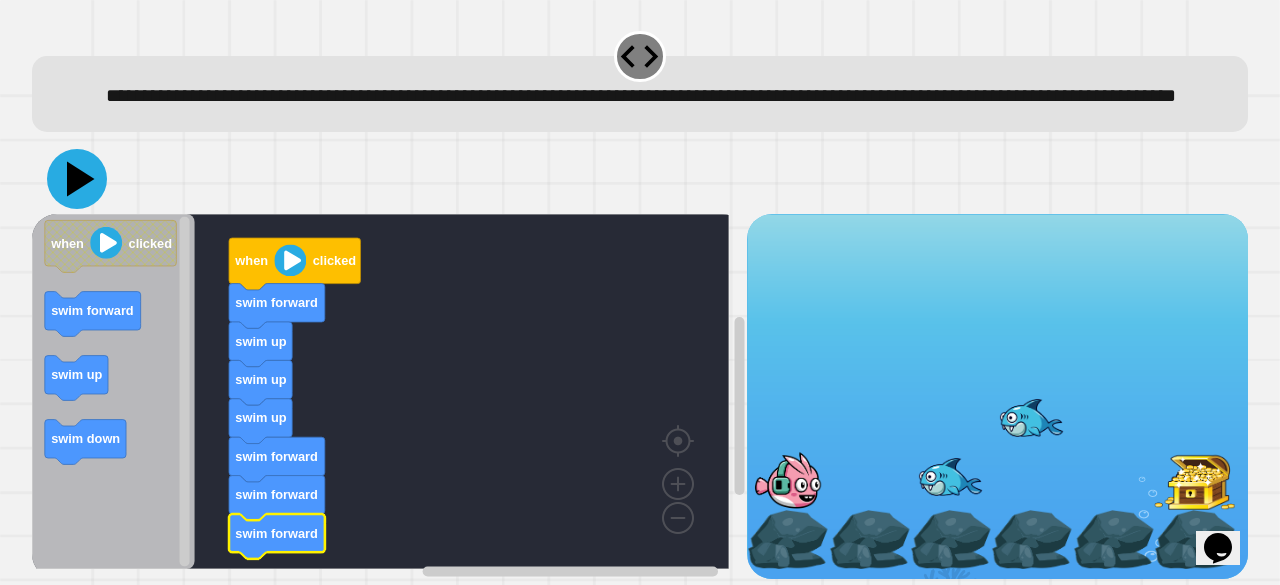 click 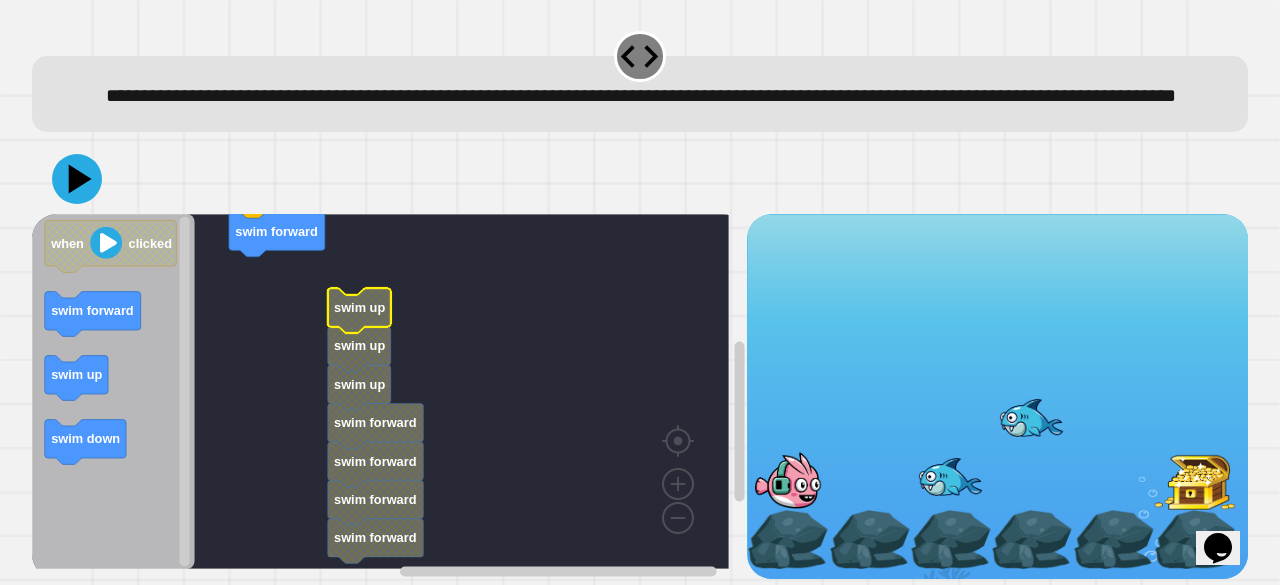 click on "swim up" 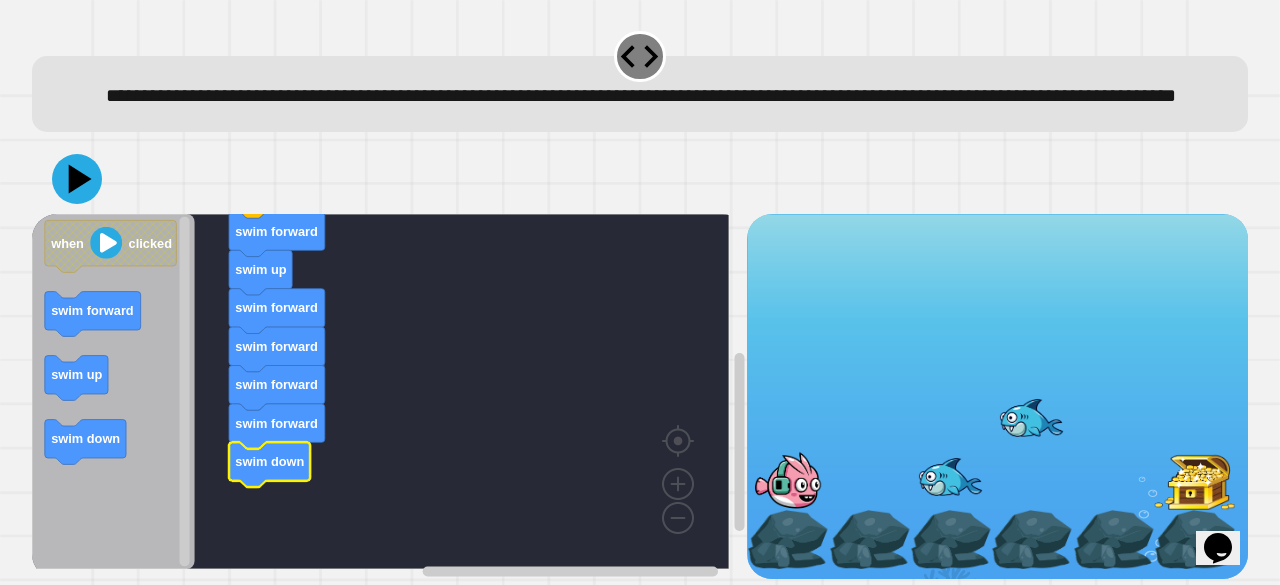 click 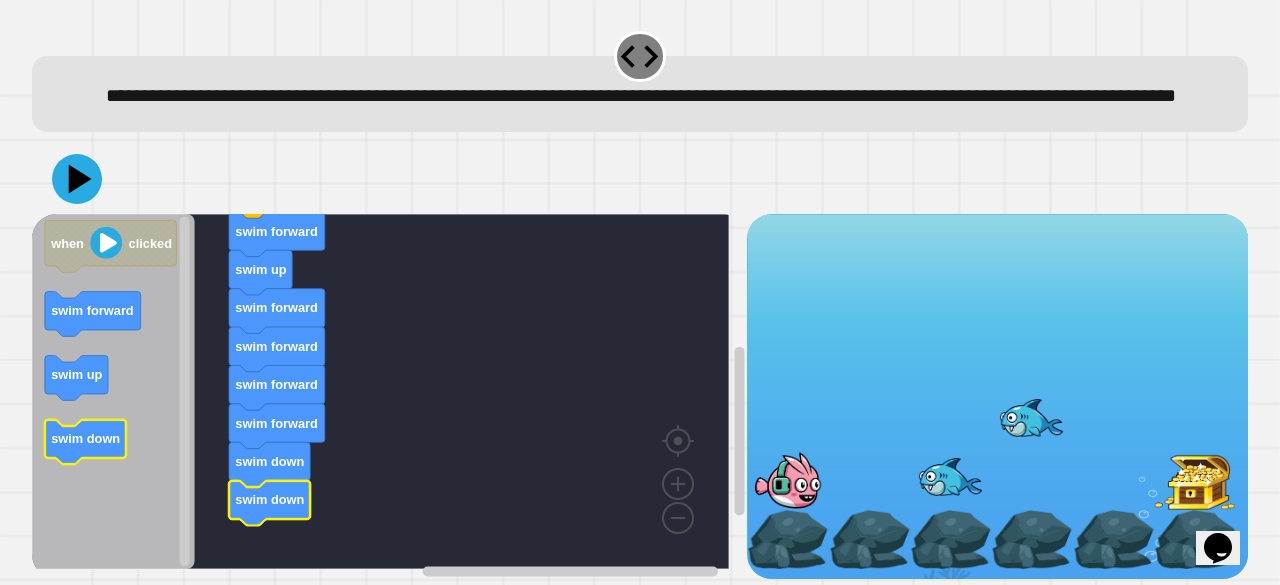 click 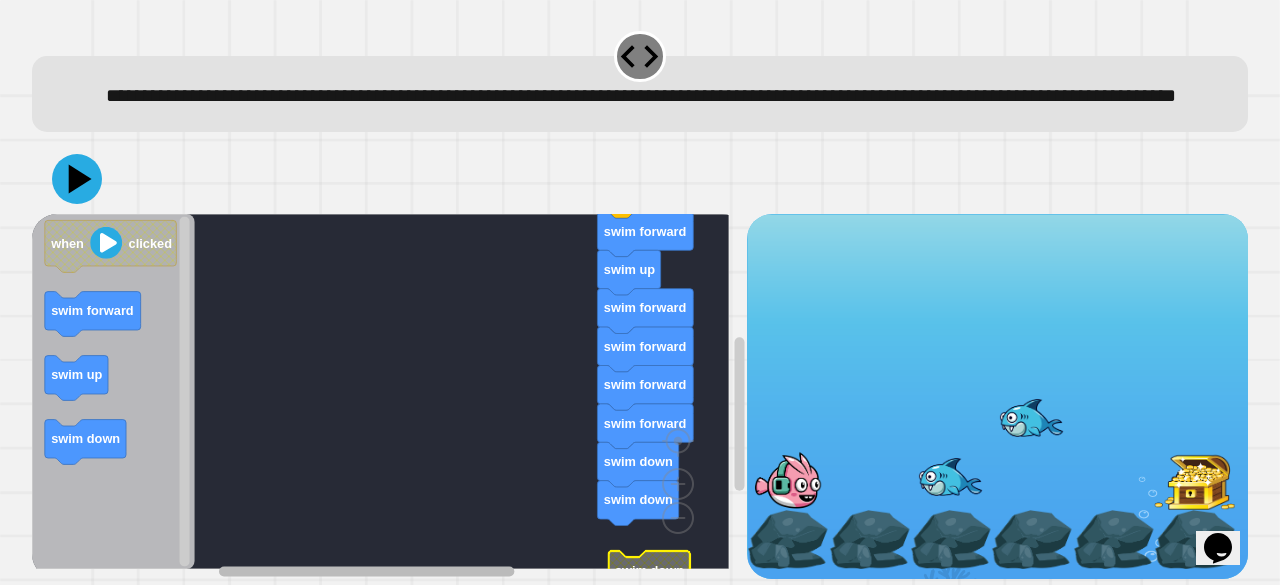 click on "swim up when clicked swim forward swim up swim forward swim forward swim forward swim forward swim down swim down swim down when clicked swim forward swim up swim down" at bounding box center [389, 396] 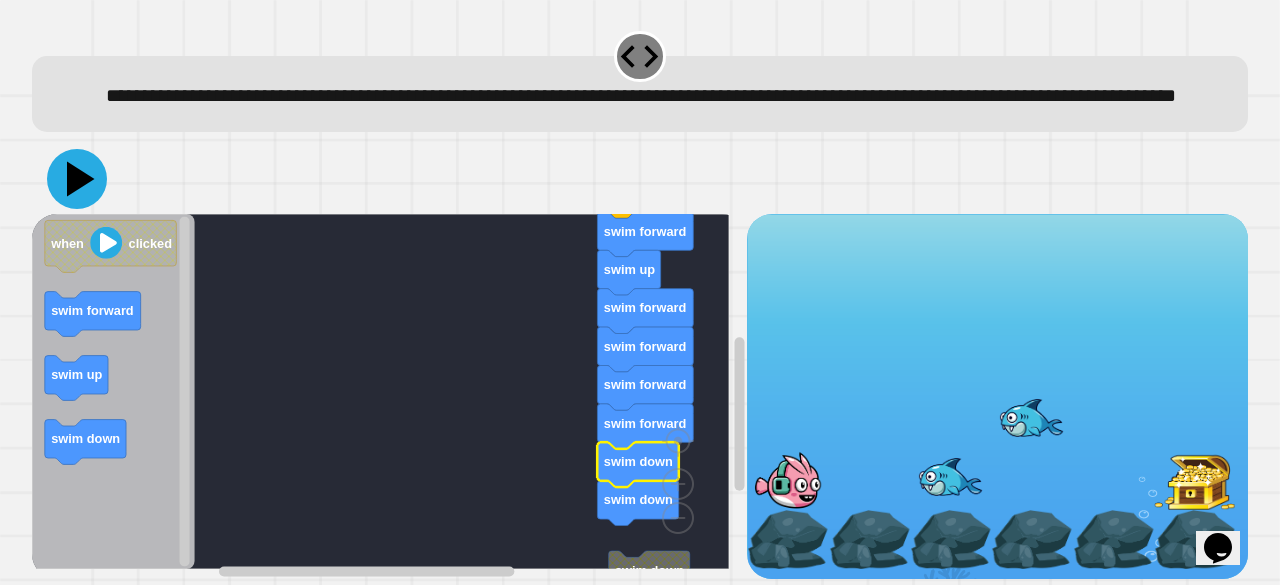 click 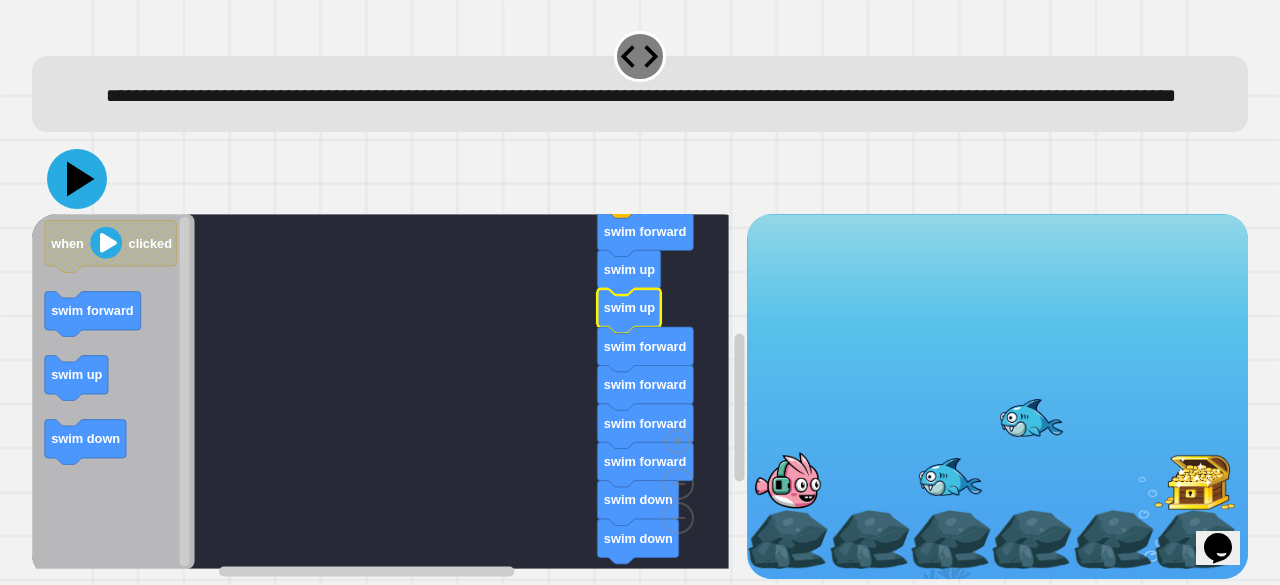 click 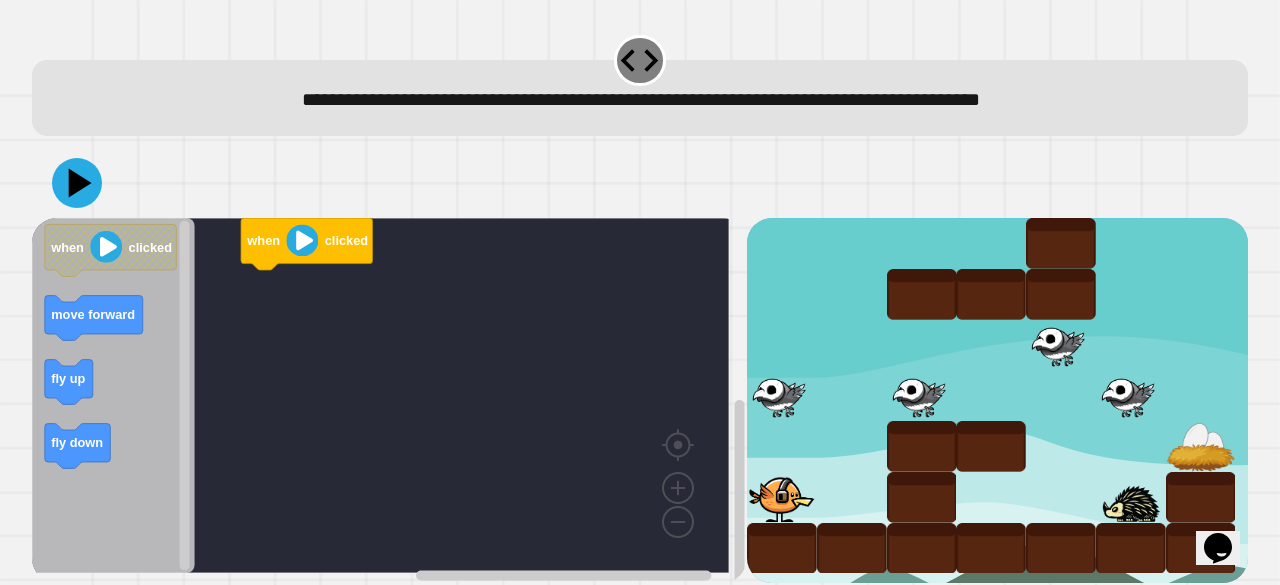 scroll, scrollTop: 26, scrollLeft: 0, axis: vertical 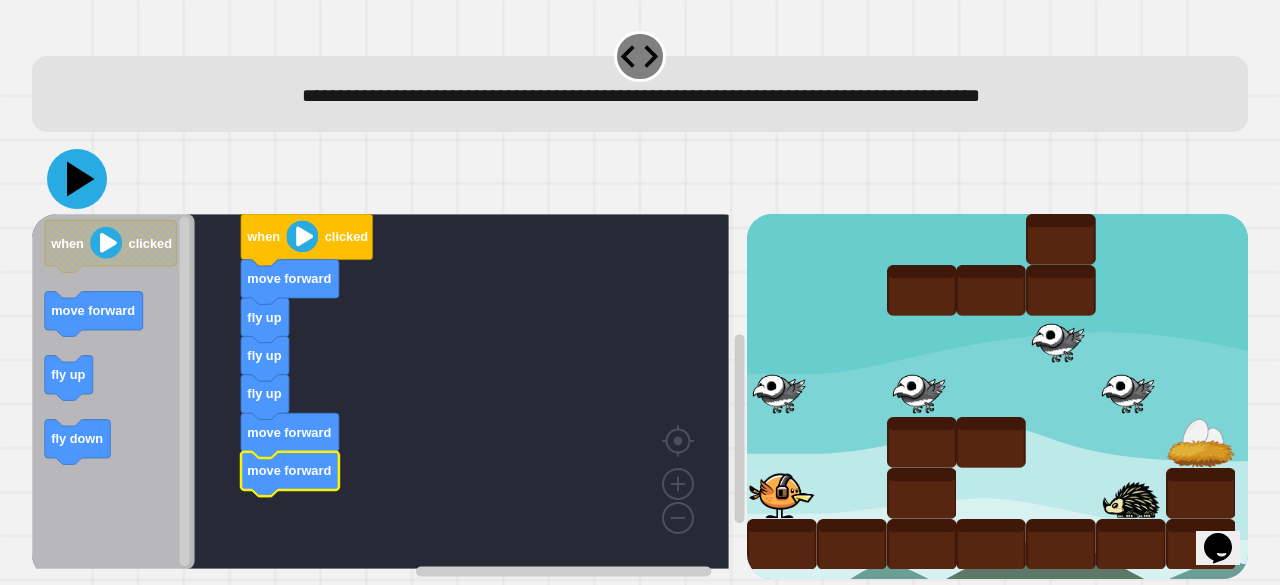 click 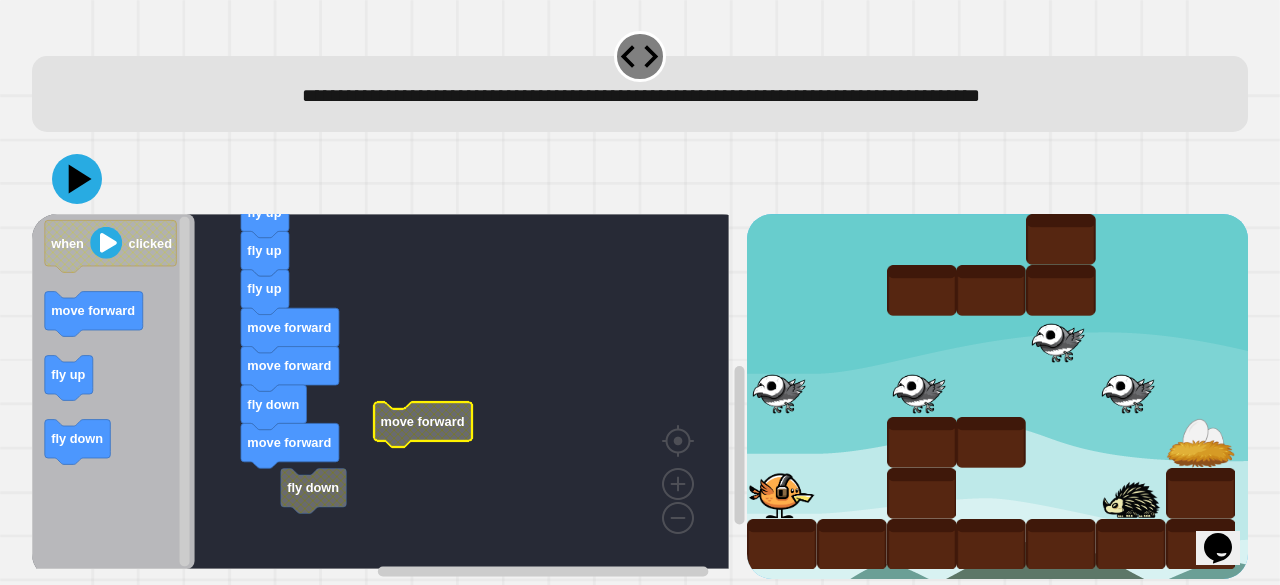 click on "when clicked move forward fly up fly up fly up move forward move forward fly down move forward fly down move forward when clicked move forward fly up fly down" at bounding box center [389, 396] 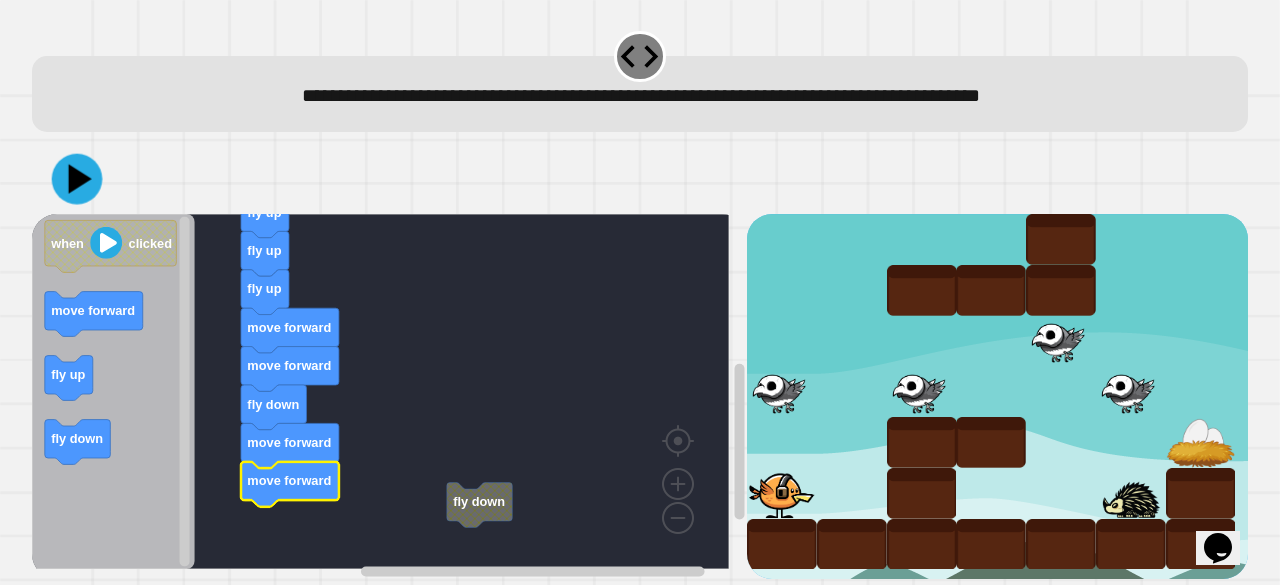 click 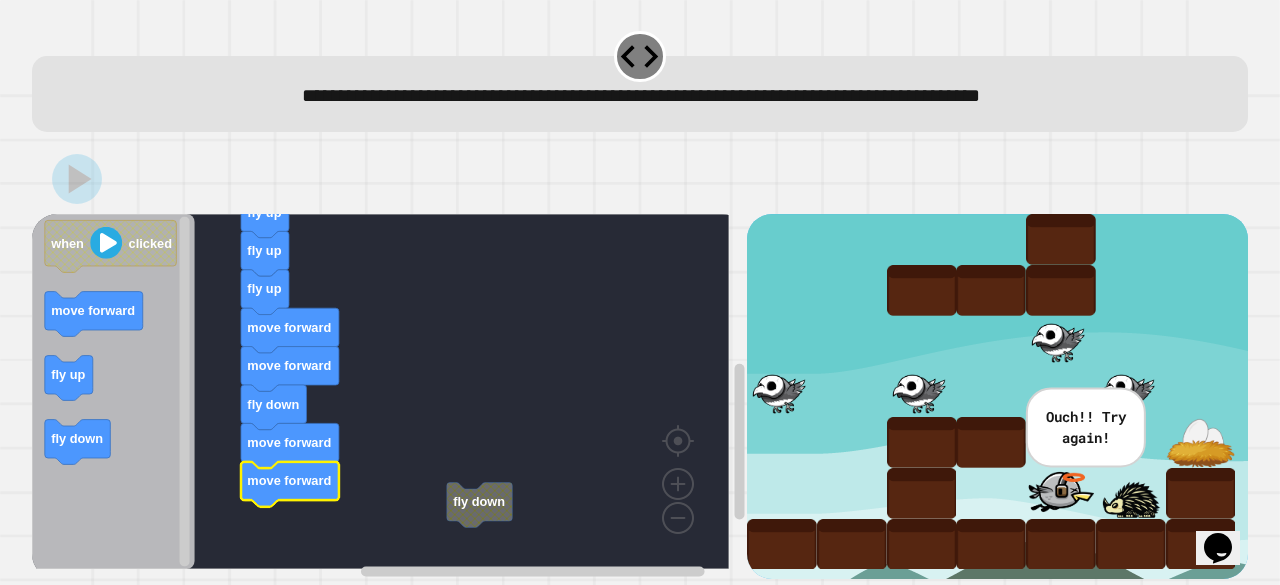 click on "move forward" 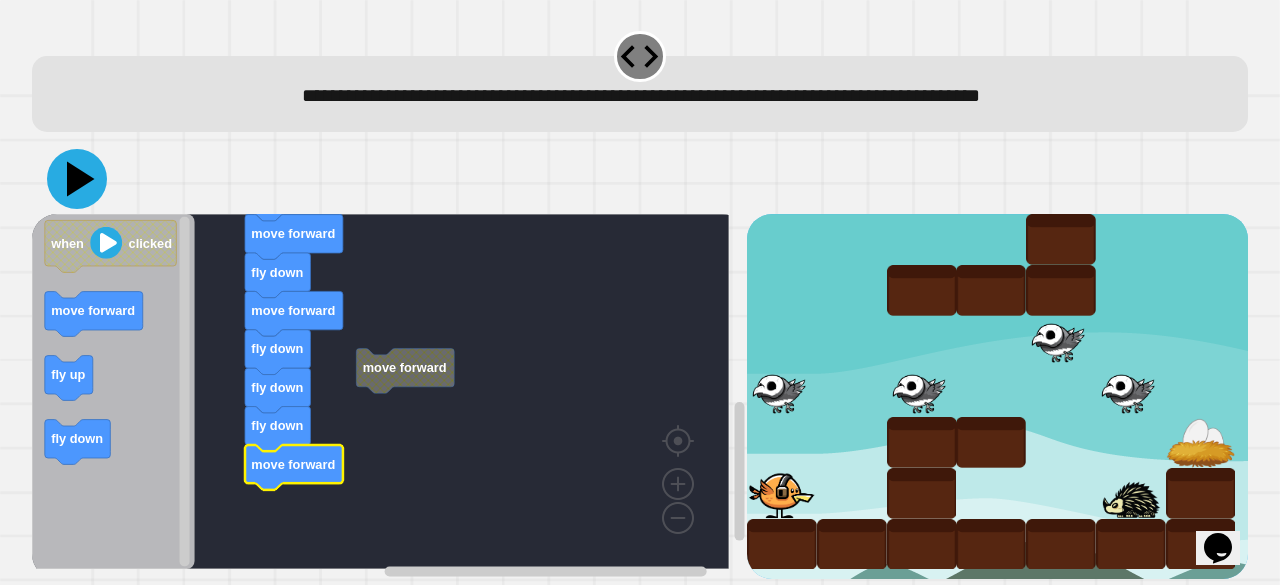 click 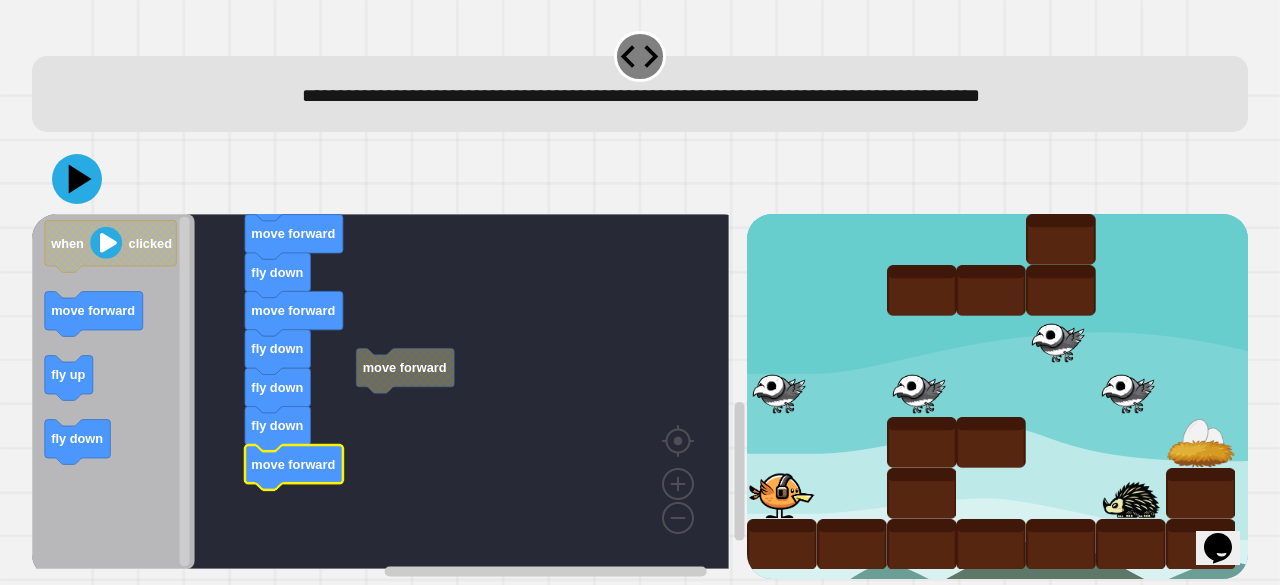 click on "move forward when clicked move forward fly up fly up fly up move forward move forward fly down move forward fly down fly down fly down move forward when clicked move forward fly up fly down" at bounding box center [389, 396] 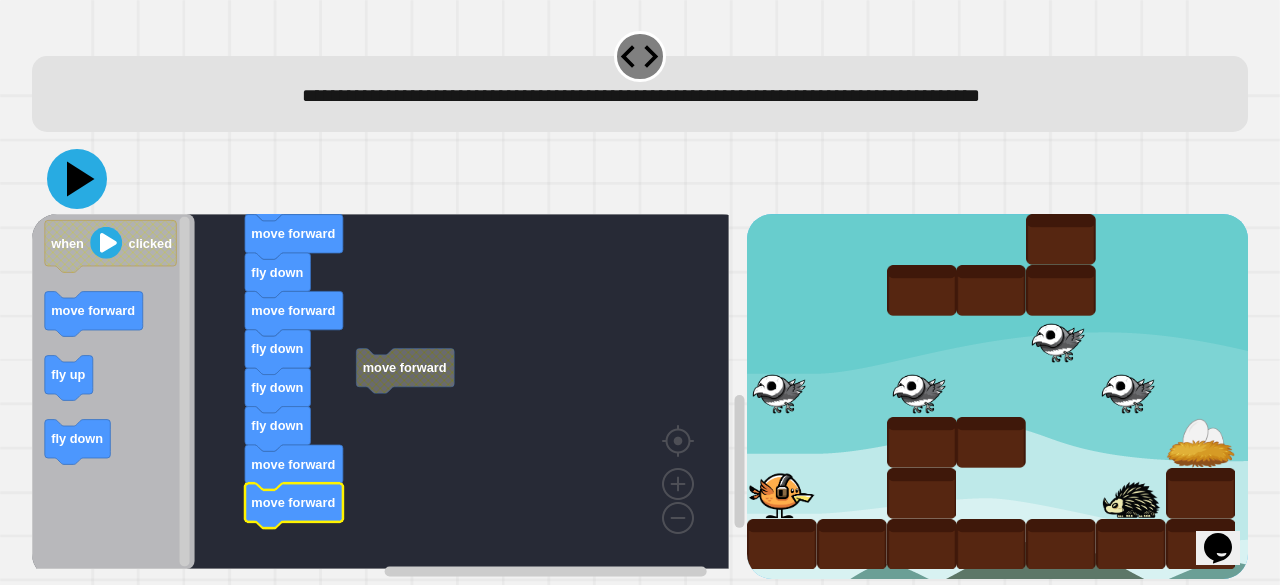 click 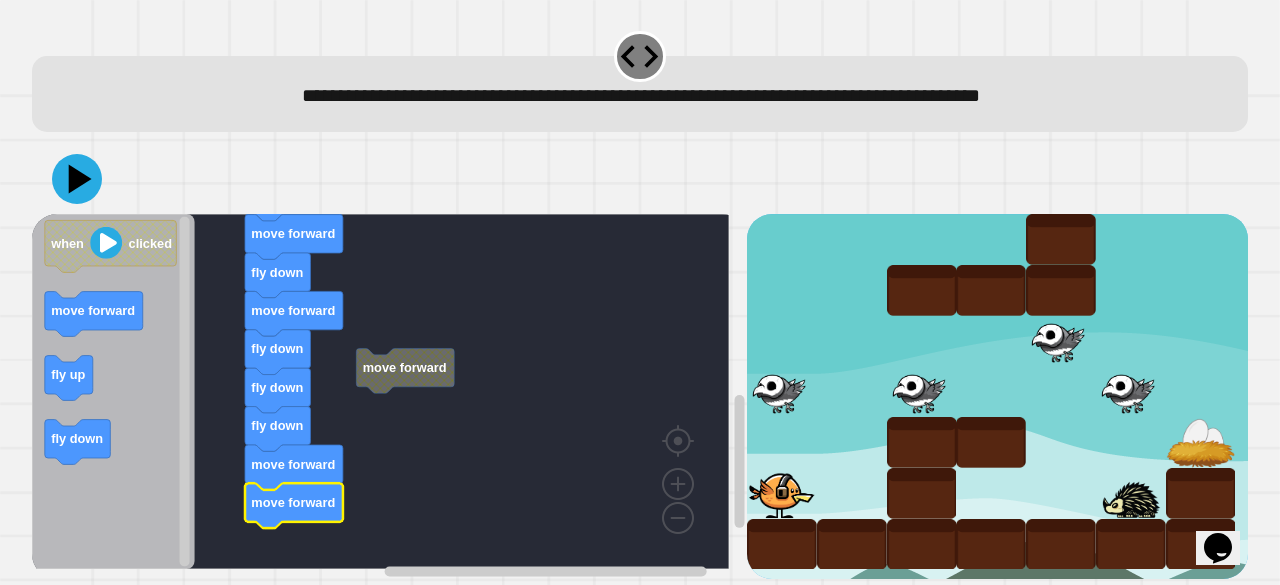 click at bounding box center [640, 179] 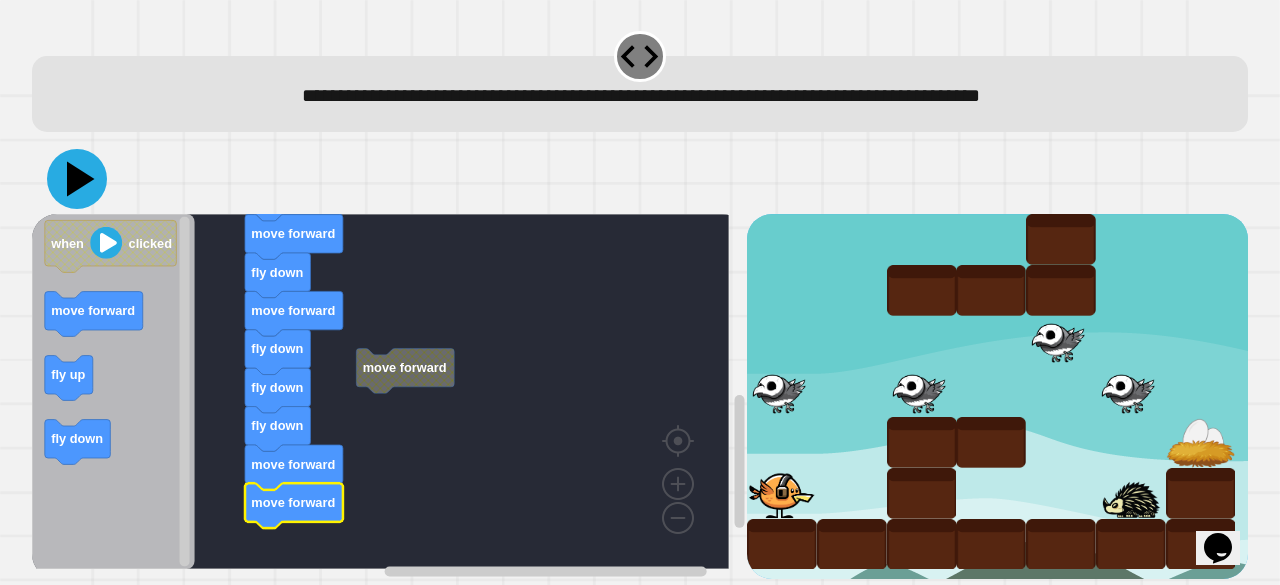 click 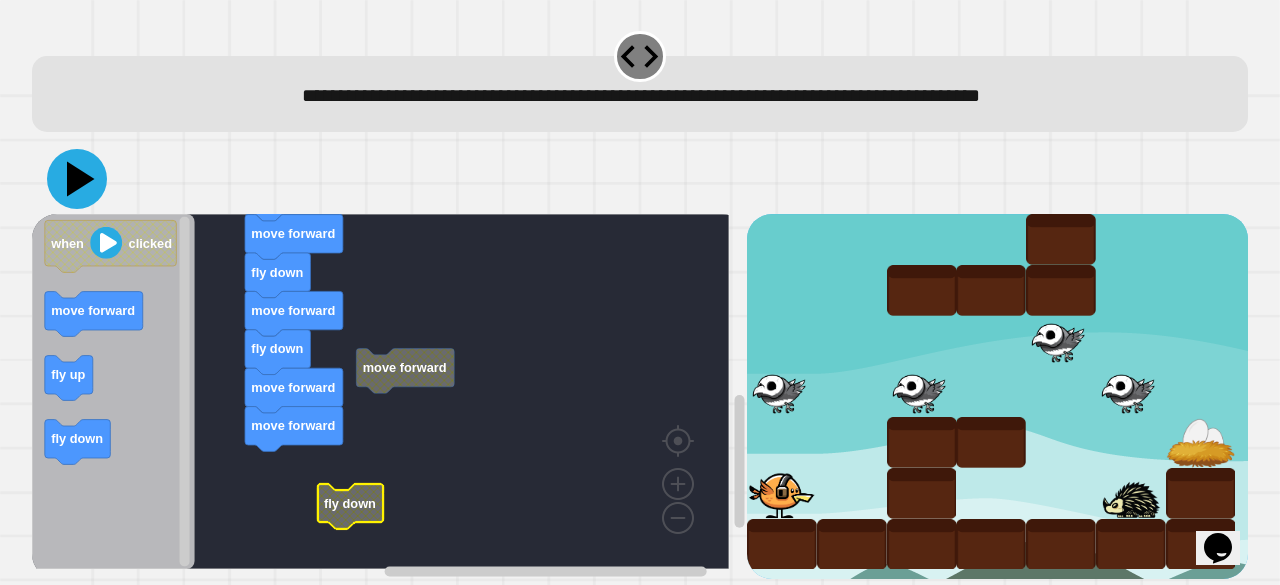 click 